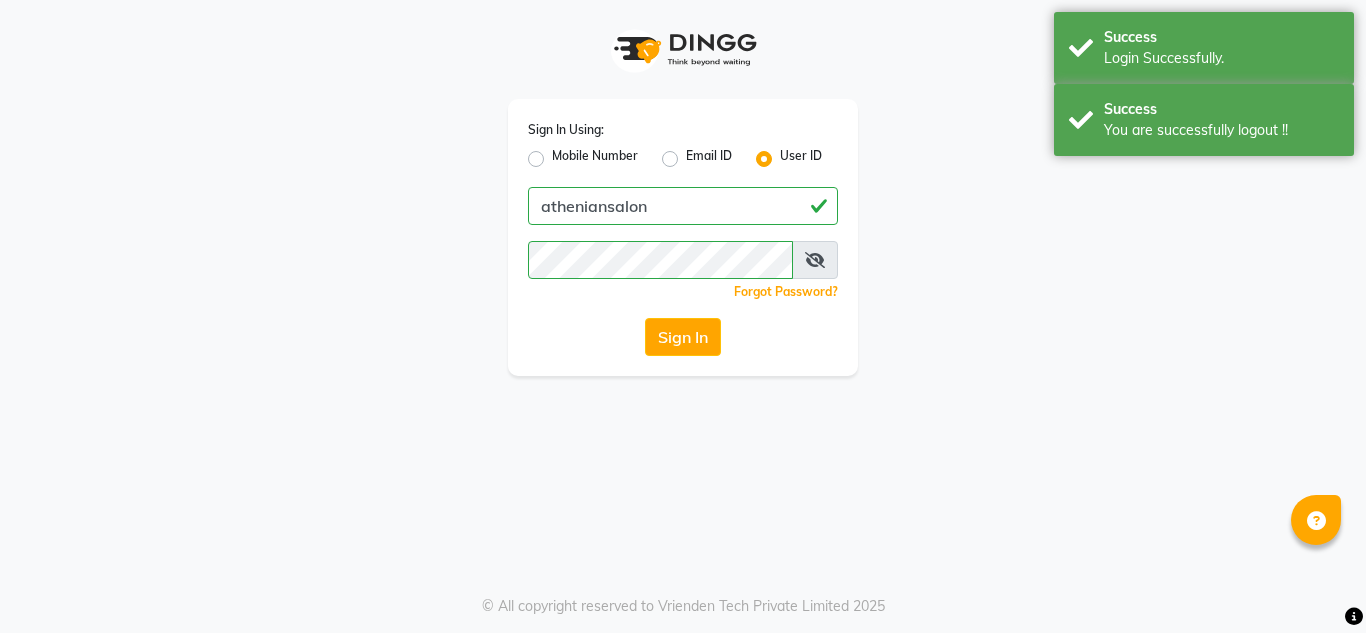 scroll, scrollTop: 0, scrollLeft: 0, axis: both 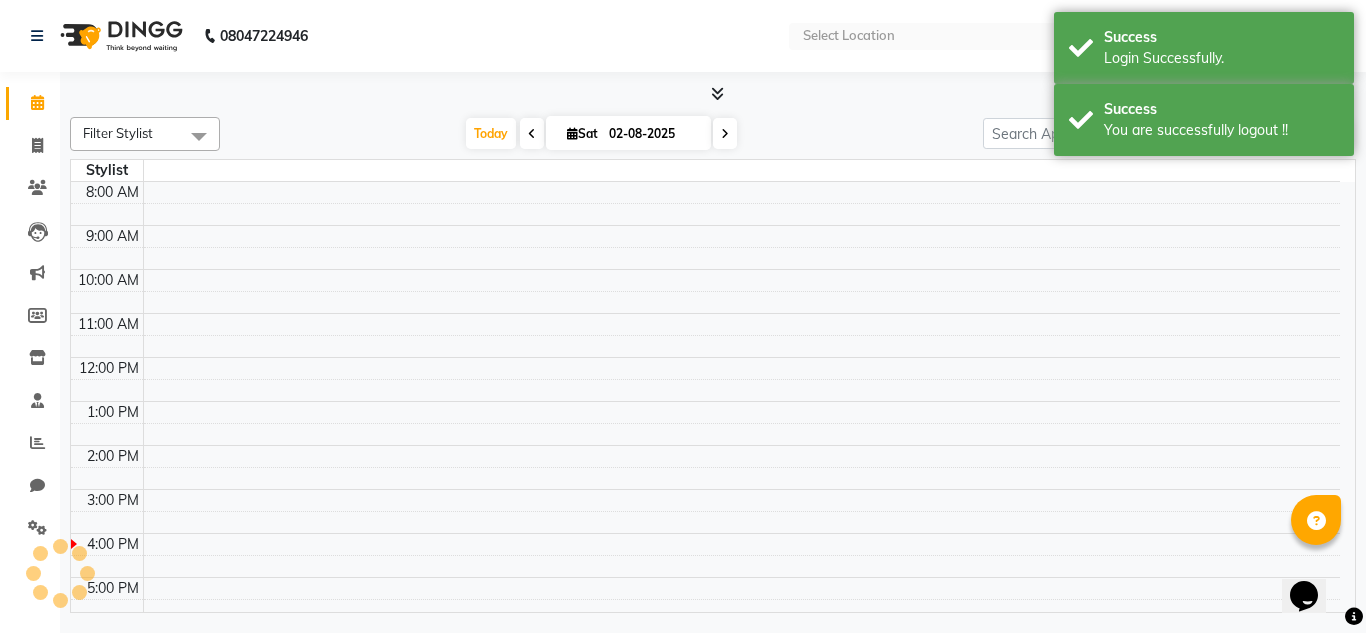 select on "en" 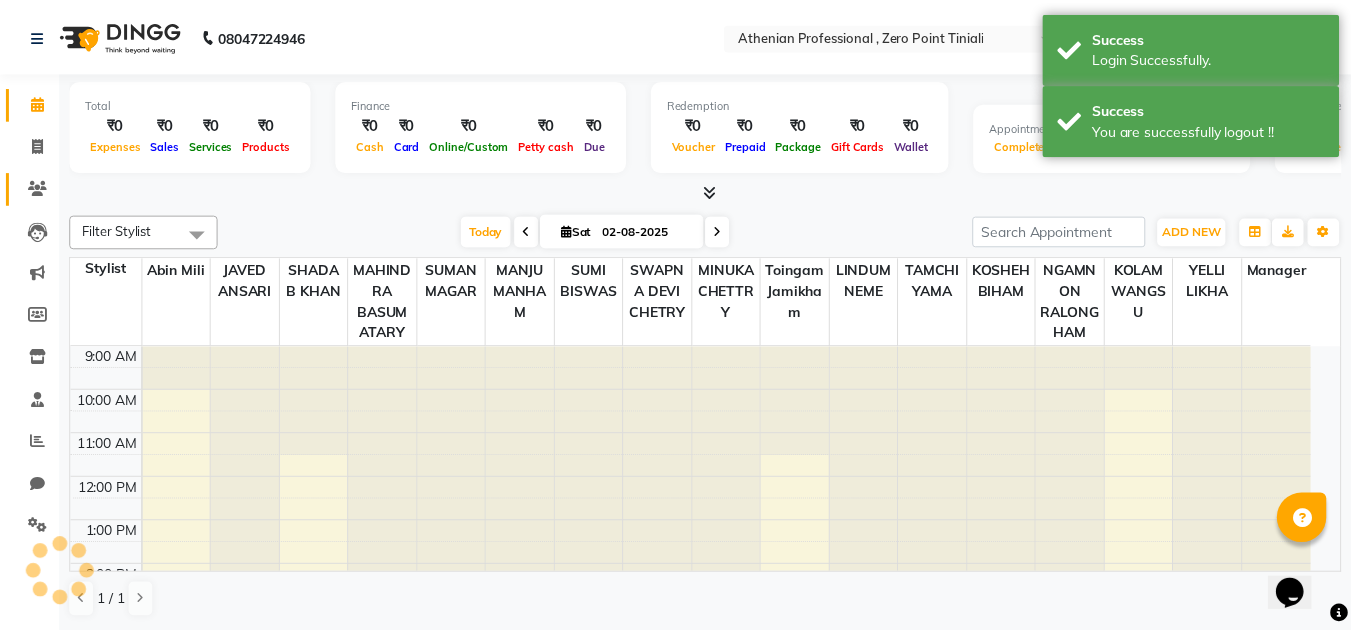 scroll, scrollTop: 0, scrollLeft: 0, axis: both 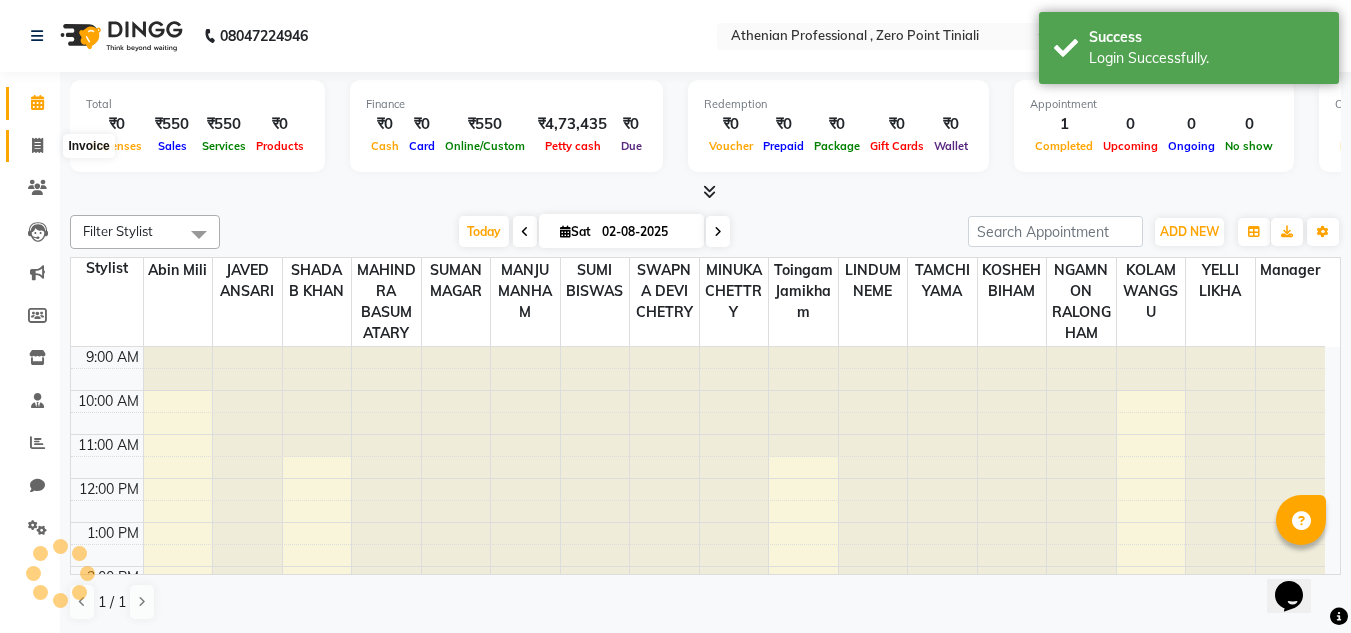 click 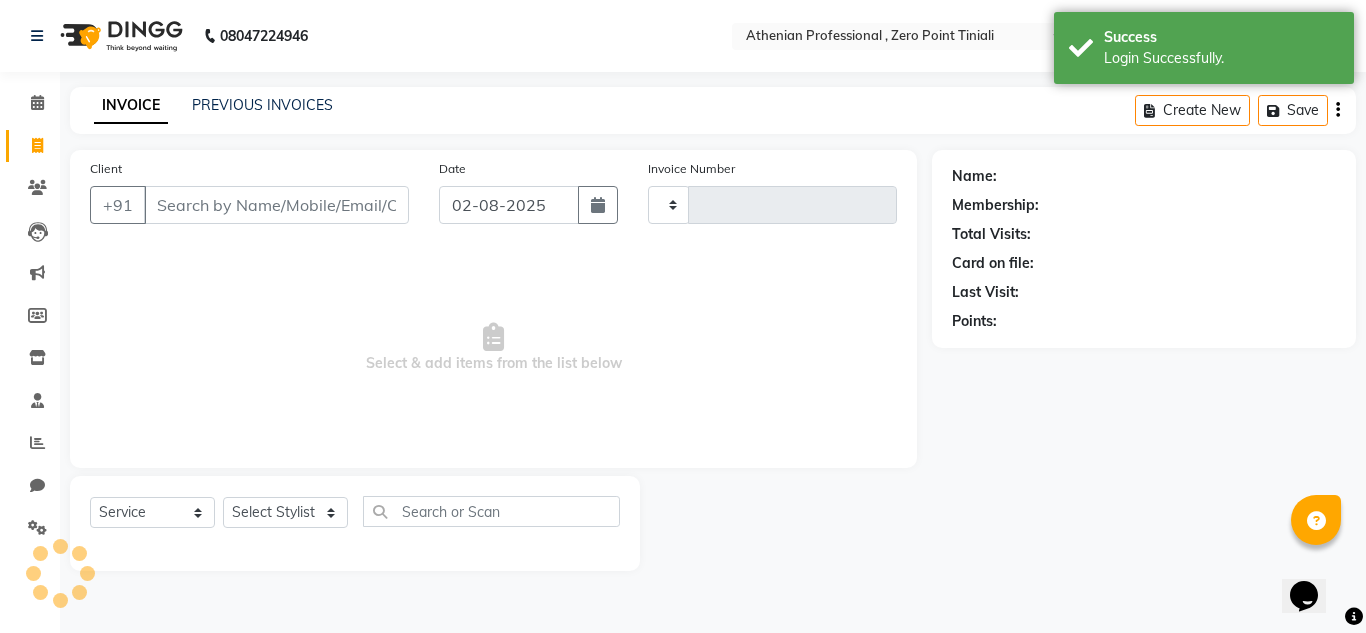 click on "Client" at bounding box center (276, 205) 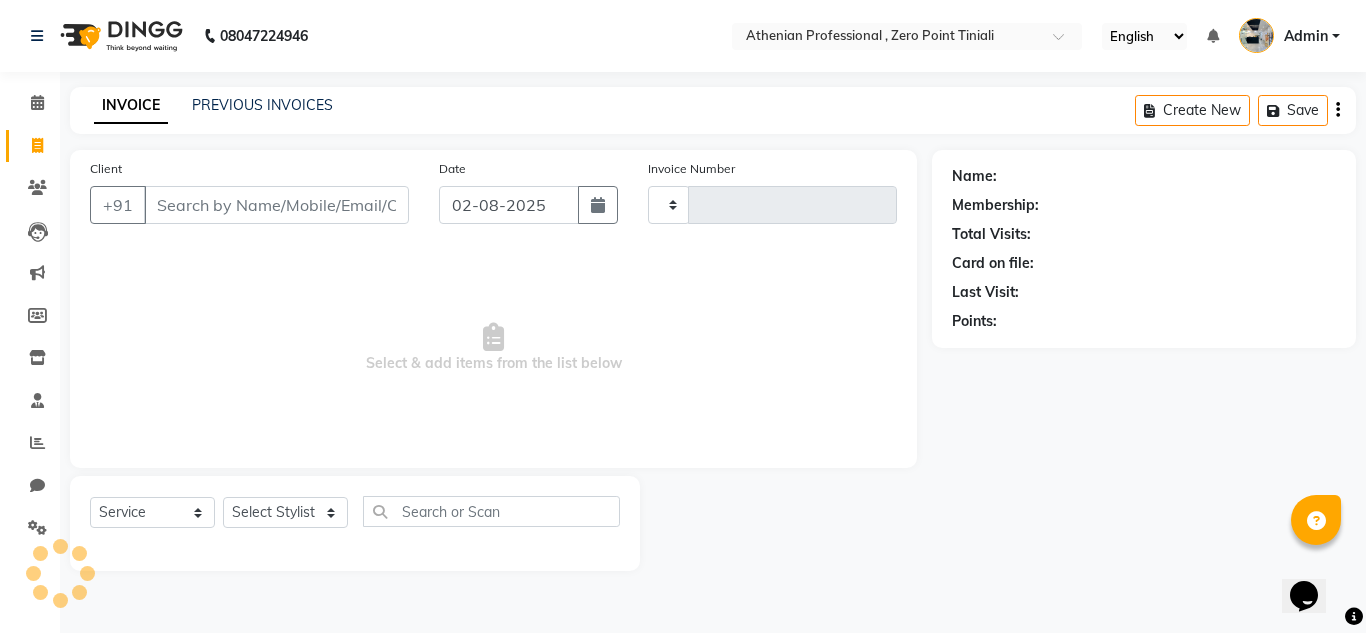 type on "1836" 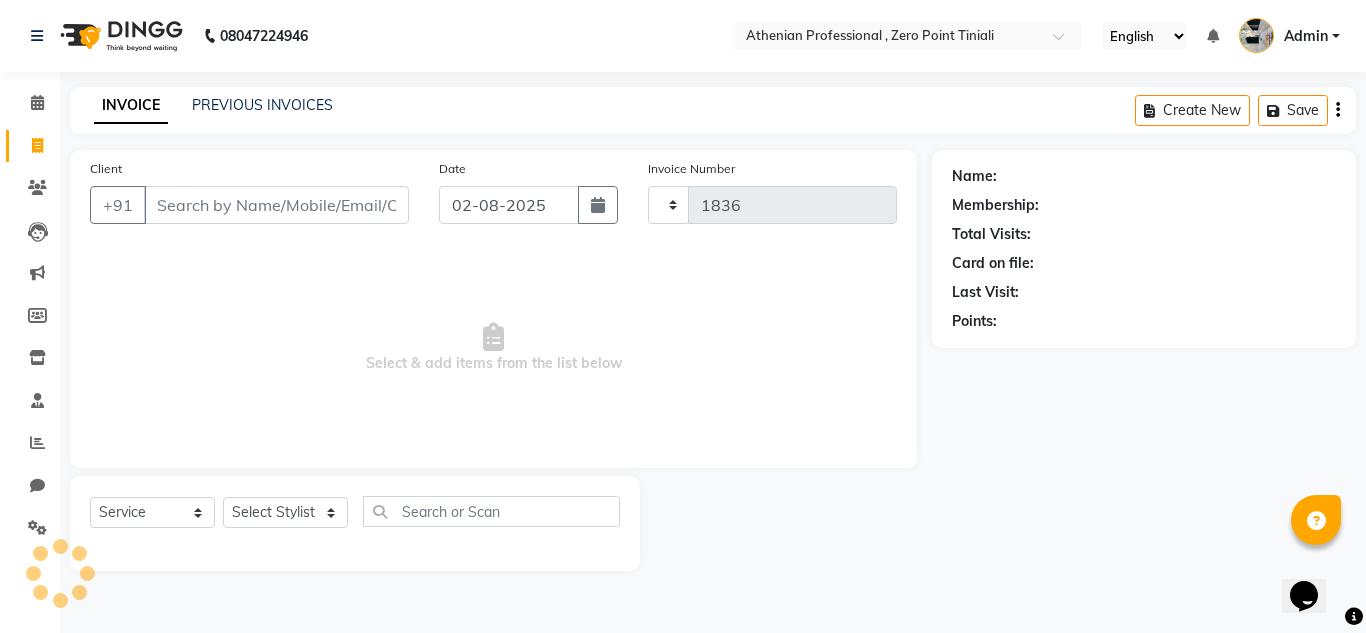 select on "8300" 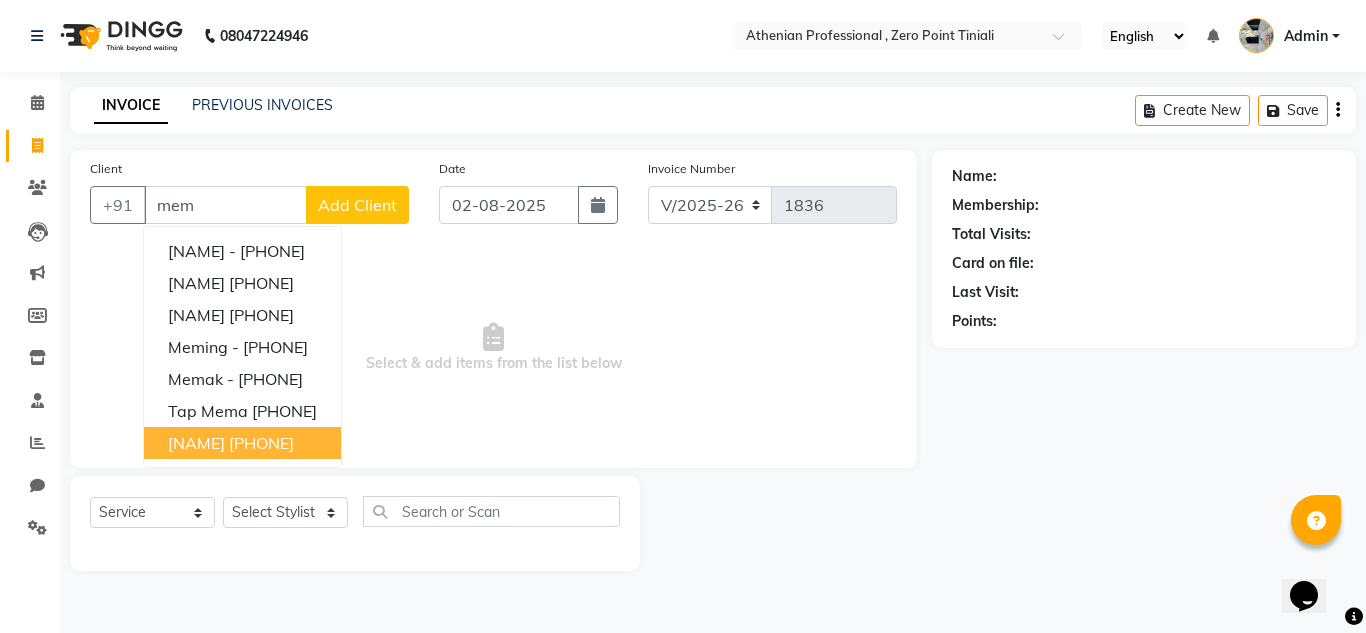 click on "[PHONE]" at bounding box center [261, 443] 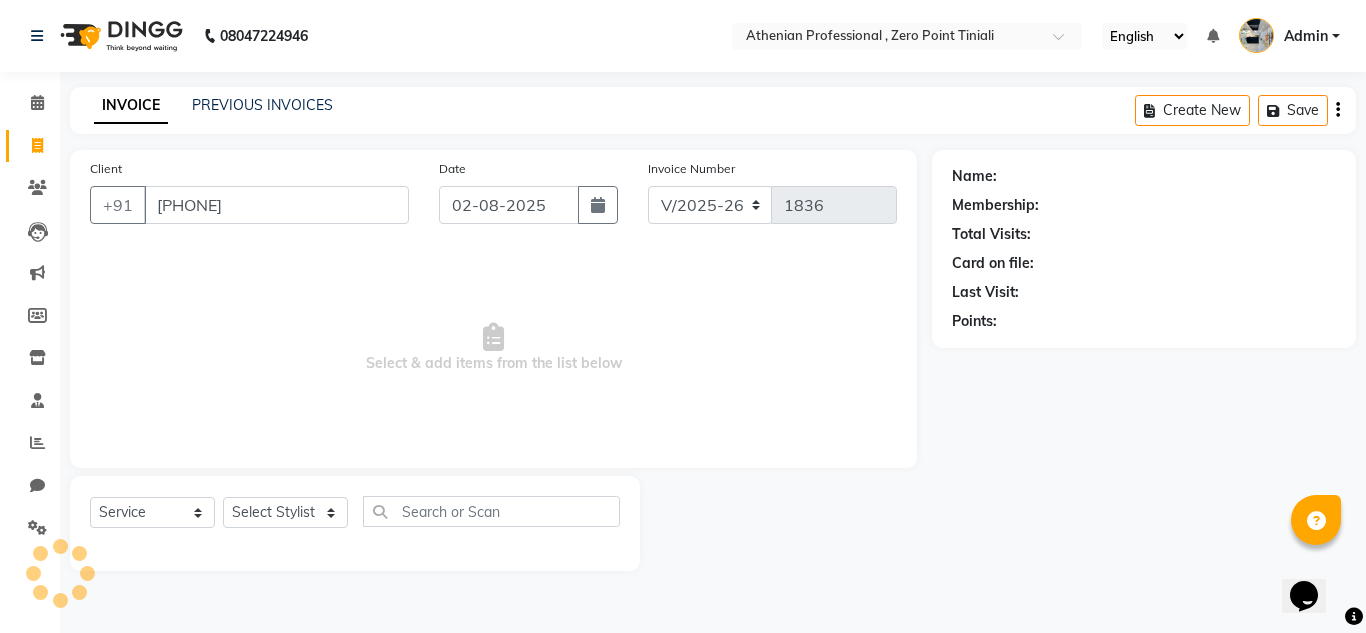 type on "[PHONE]" 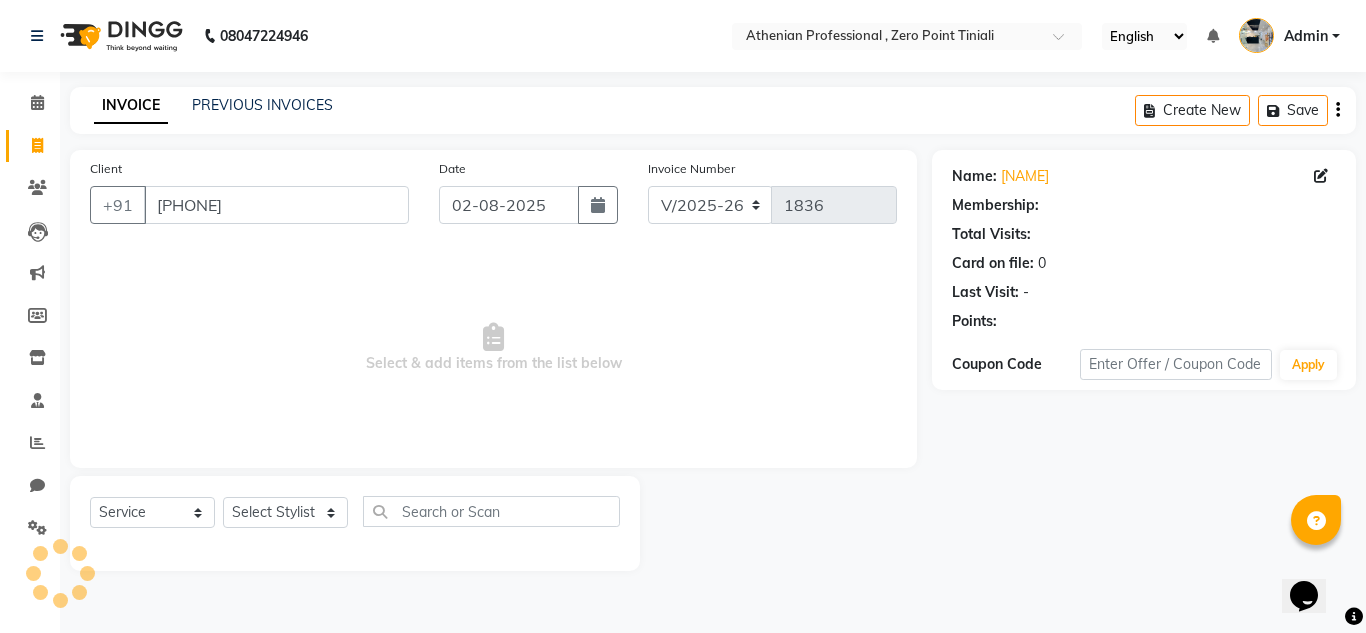 select on "1: Object" 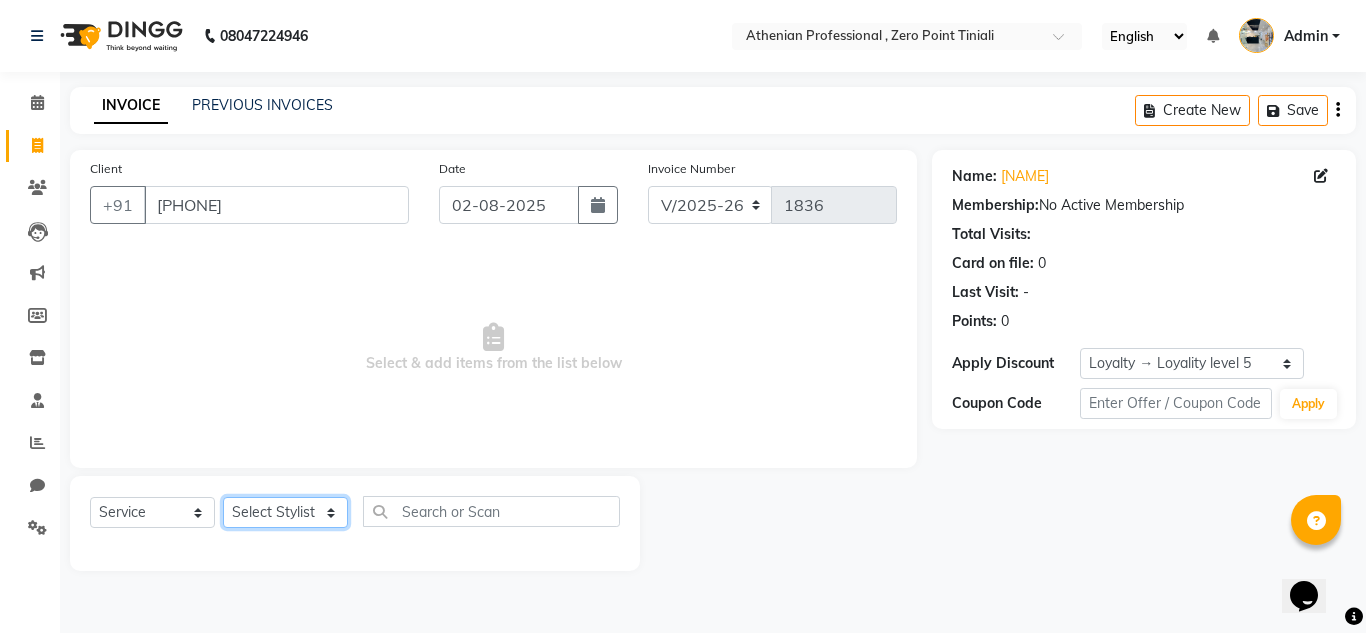 click on "Select Stylist Abin Mili Admin JAVED ANSARI KOLAM WANGSU KOSHEH BIHAM LINDUM NEME MAHINDRA BASUMATARY Manager MANJU MANHAM MINUKA CHETTRY NGAMNON RALONGHAM SHADAB KHAN SUMAN MAGAR SUMI BISWAS  SWAPNA DEVI CHETRY TAMCHI YAMA Toingam Jamikham YELLI LIKHA" 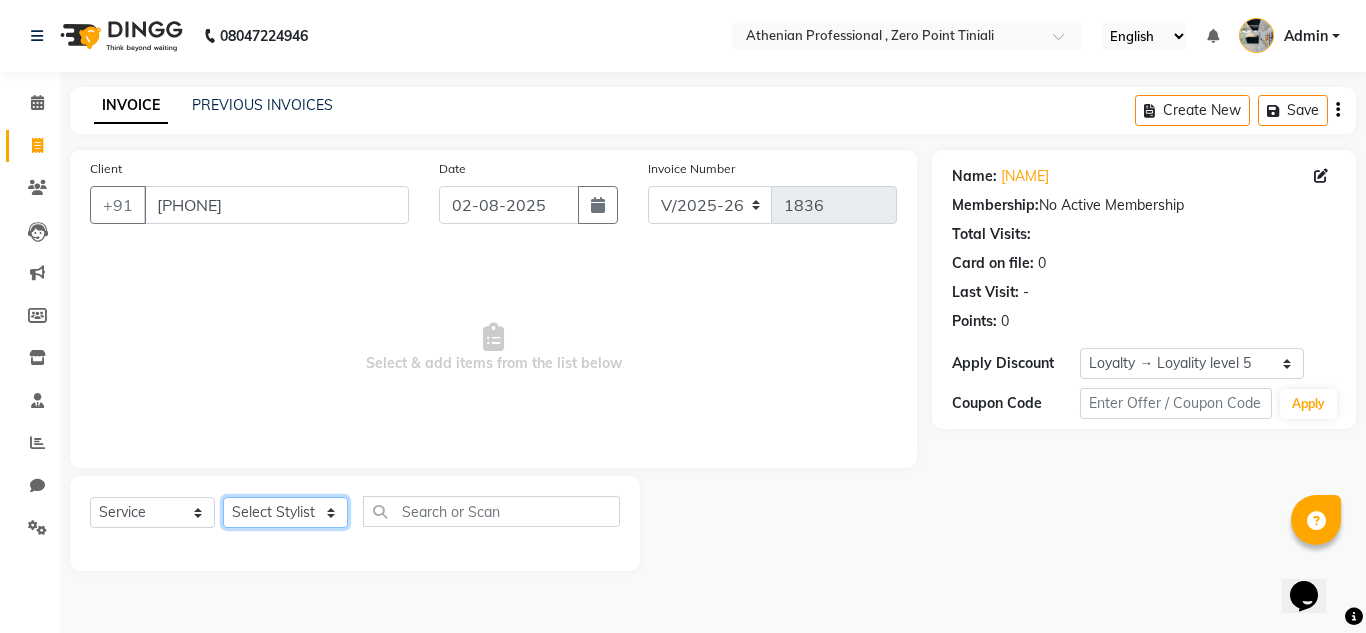 select on "80199" 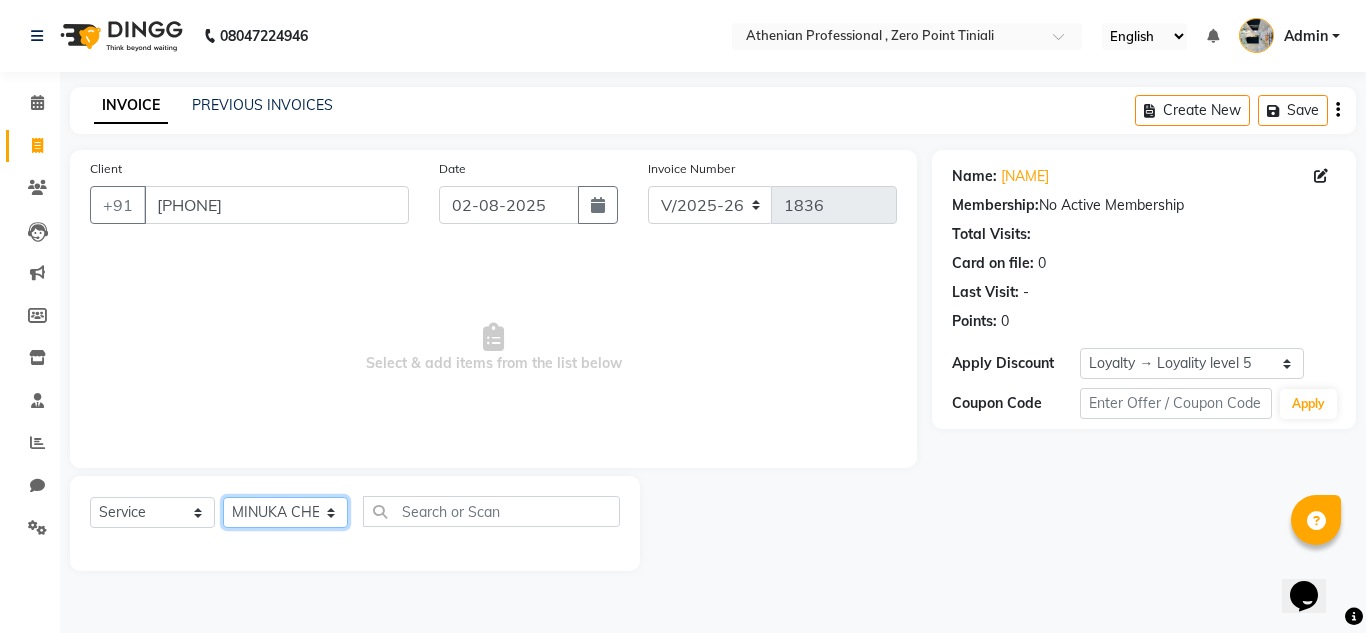 click on "Select Stylist Abin Mili Admin JAVED ANSARI KOLAM WANGSU KOSHEH BIHAM LINDUM NEME MAHINDRA BASUMATARY Manager MANJU MANHAM MINUKA CHETTRY NGAMNON RALONGHAM SHADAB KHAN SUMAN MAGAR SUMI BISWAS  SWAPNA DEVI CHETRY TAMCHI YAMA Toingam Jamikham YELLI LIKHA" 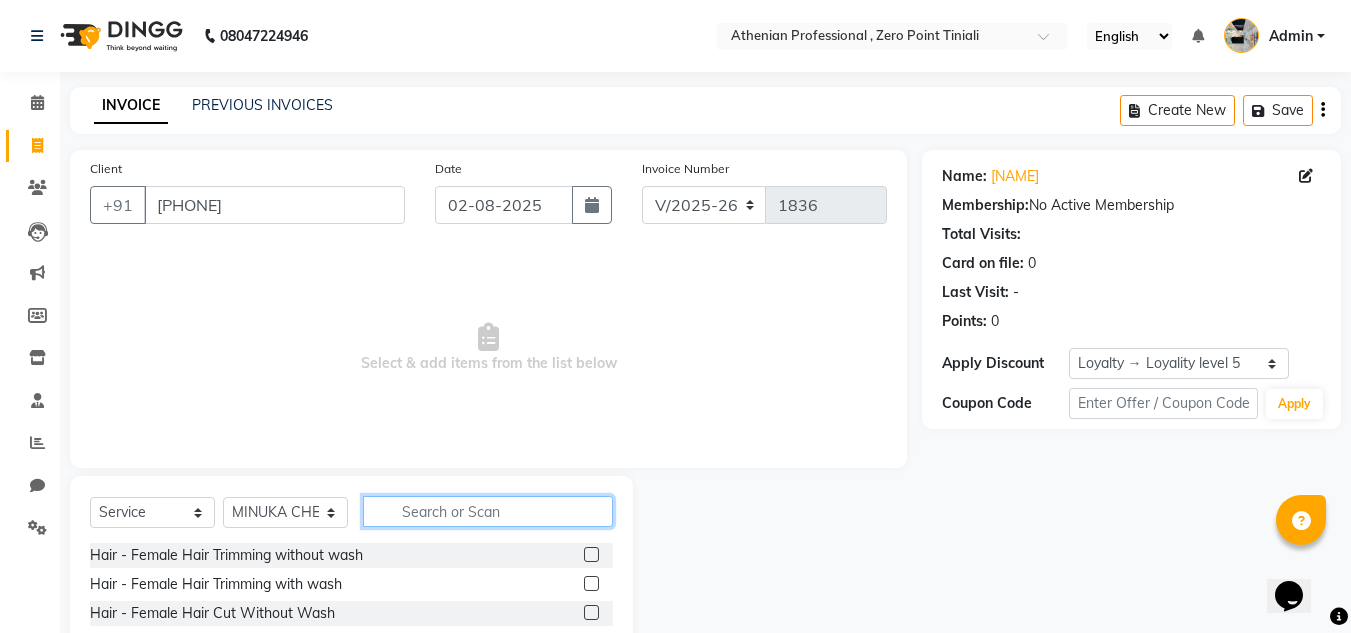click 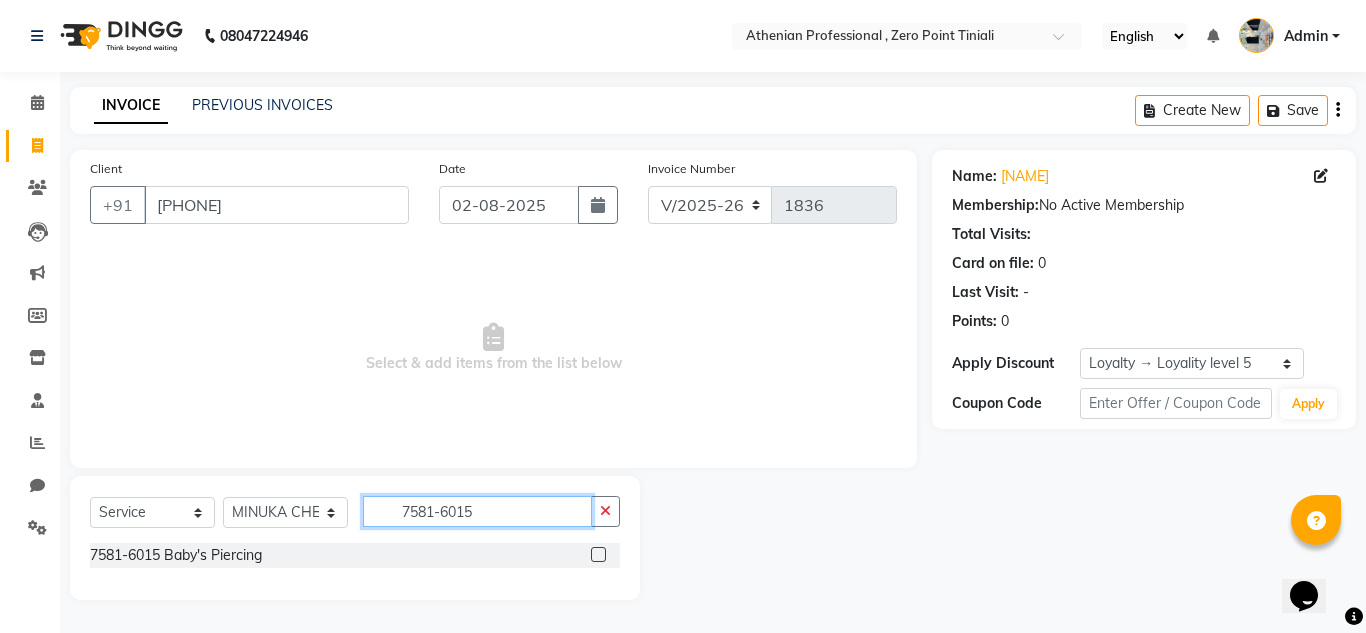 type on "7581-6015" 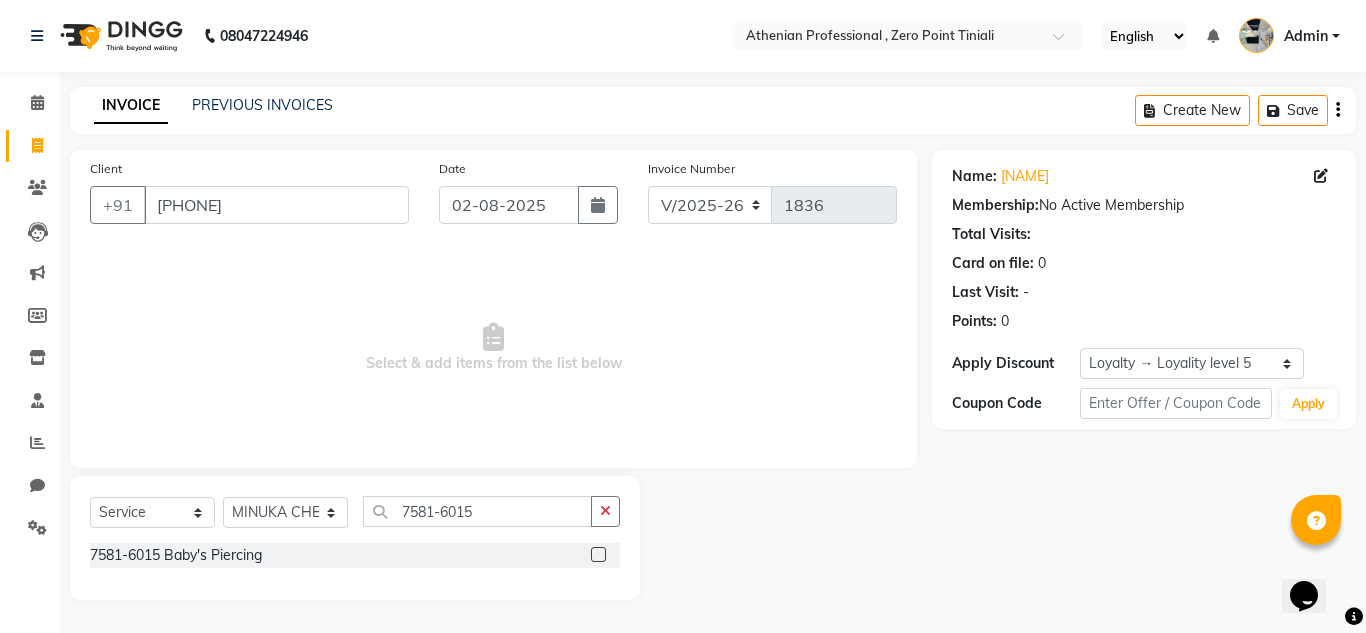click 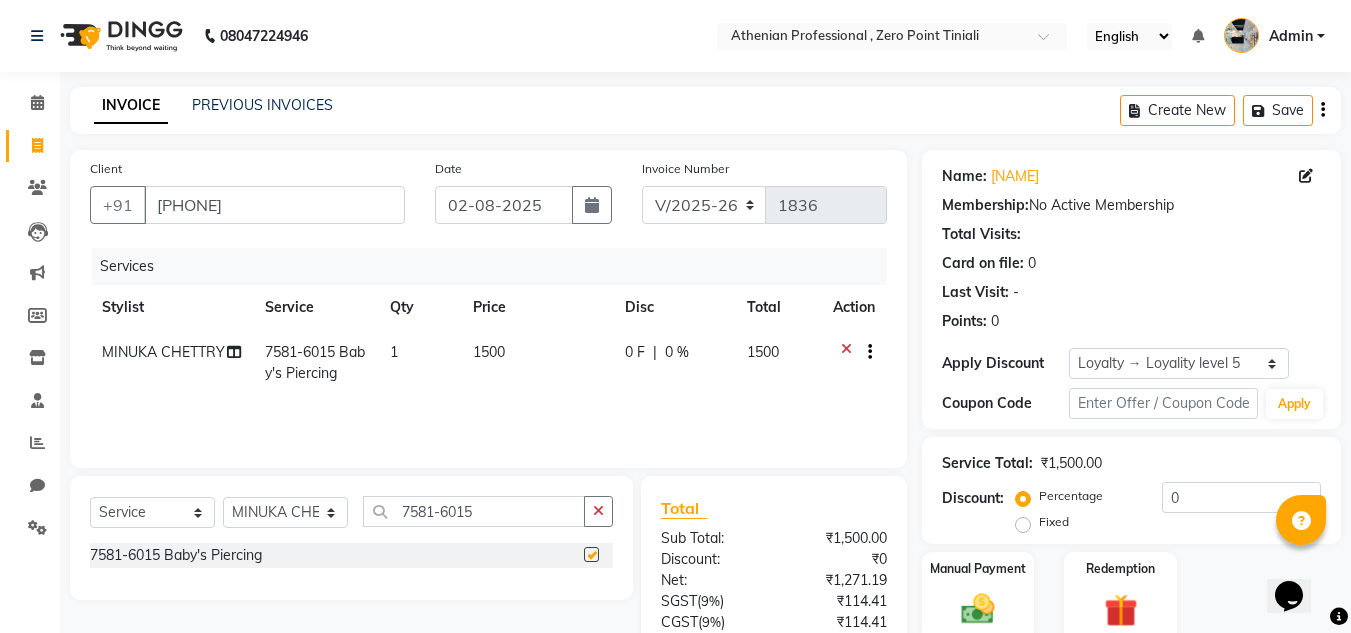 checkbox on "false" 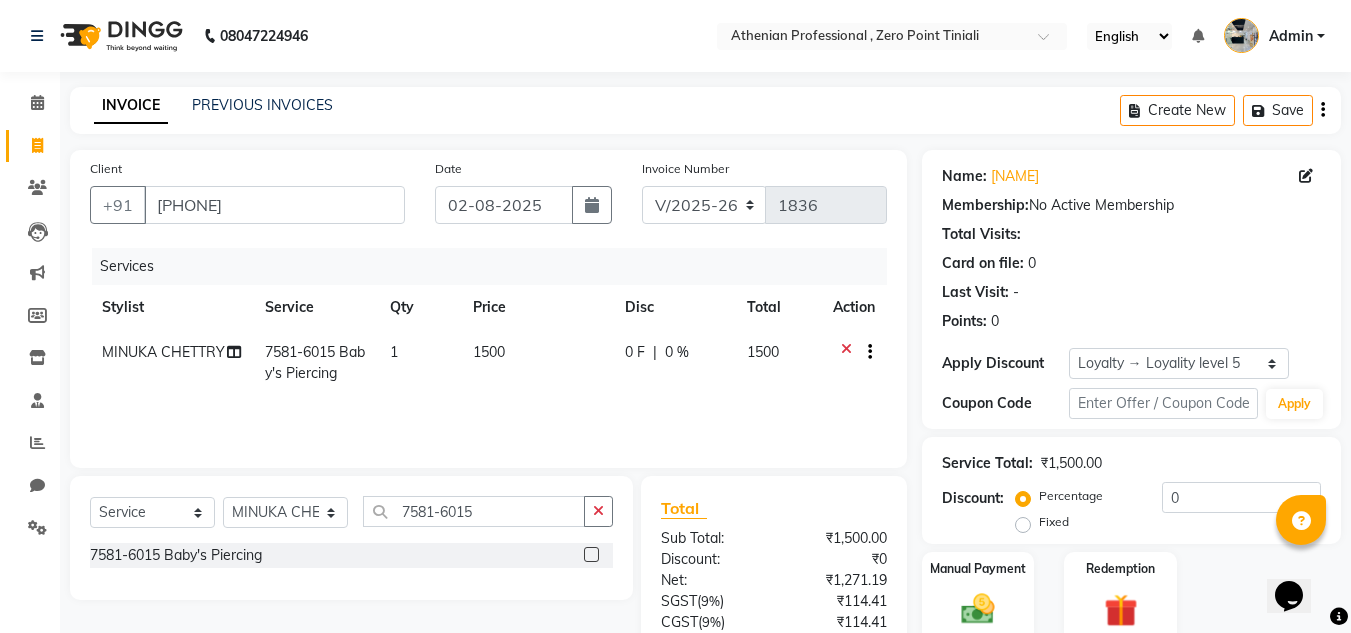 click on "1500" 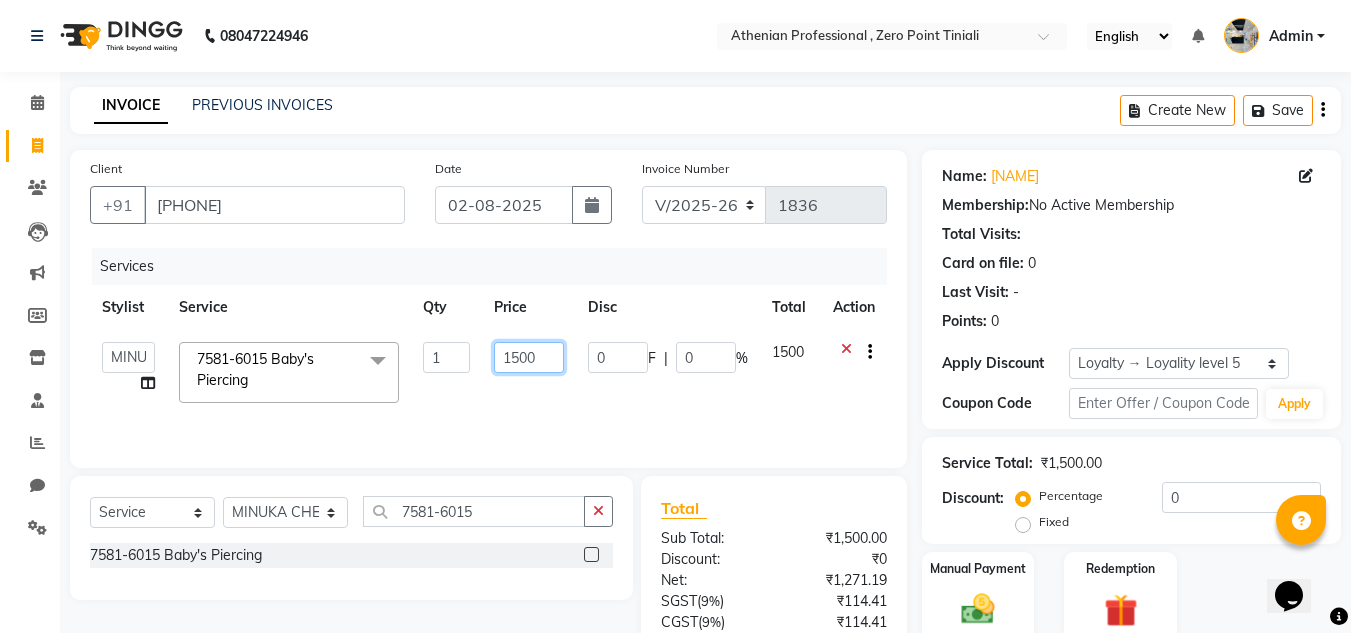 click on "1500" 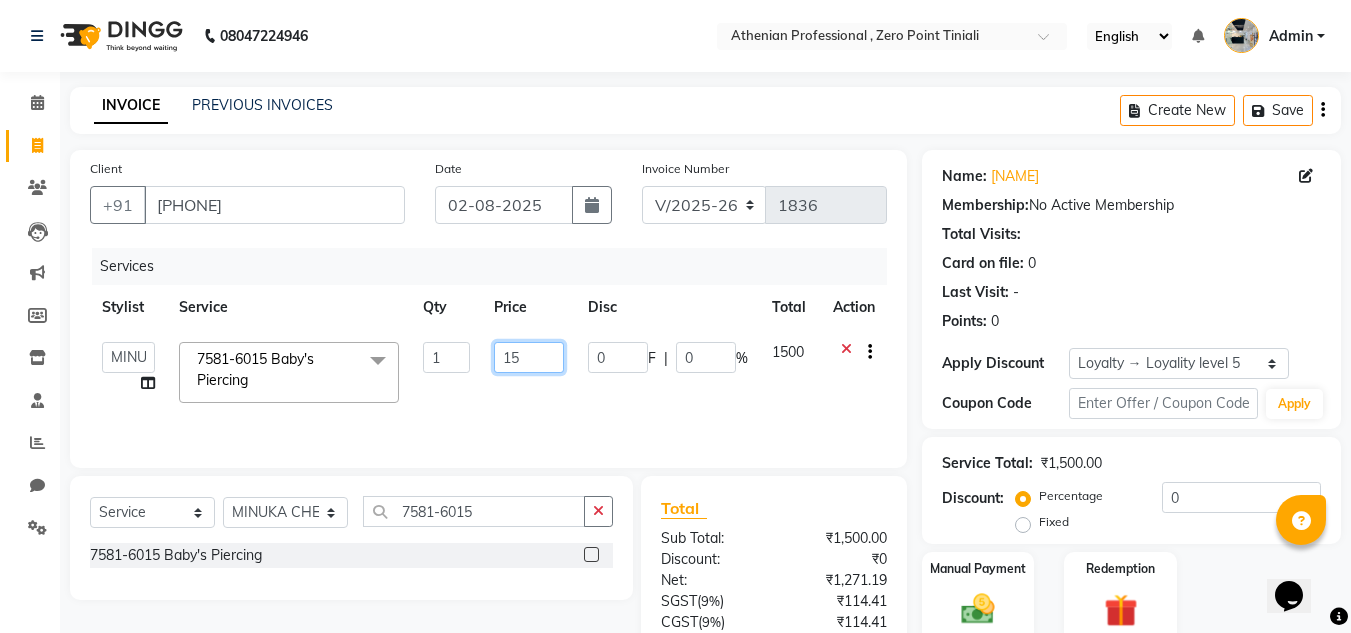 type on "1" 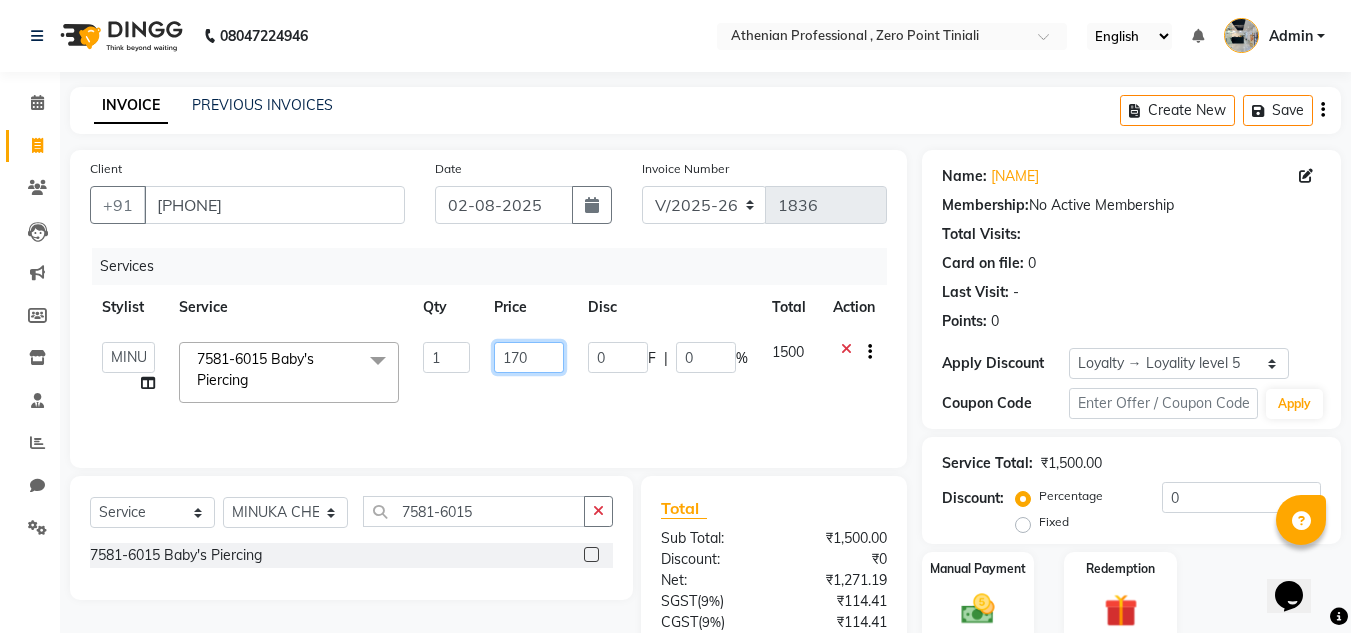 type on "1700" 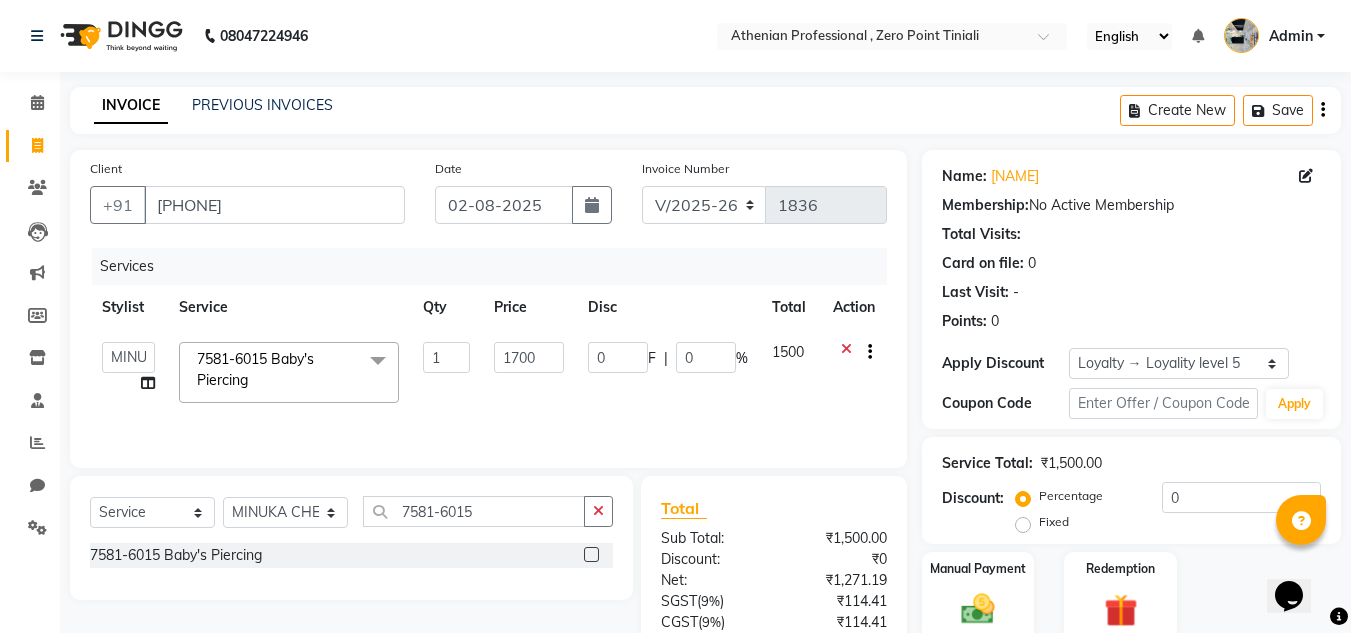 click on "Services Stylist Service Qty Price Disc Total Action  [FIRST] [LAST]   Admin   [NAME]   [NAME]   [NAME]   [NAME]   [NAME]   Manager   [NAME]   [NAME]   [NAME]   [NAME]   [NAME]    [NAME]   [NAME]   [NAME]  [PHONE] Baby's Piercing
x Hair - Female Hair Trimming without wash Hair - Female Hair Trimming with wash Hair - Female Hair Cut Without Wash Hair - Female Hair Cut With Wash Hair - Female Hair Wash Hair - Male Hair Cut Without Wash Hair - Male Hair Cut With Wash Hair - Male Hair Wash Hair - Beard Trimming Hair - Stylish Beard Hair - Shaving Hair - Kid's Hair cut Hair - Global Colour With Amonia Shoulder length Hair - Global Colour With Amonia Mid length Hair - Global Colour With Amonia Waist length Hair - Global Colour Without Amonia Shoulder length Hair - Global Colour Without Amonia Mid length Hair - Global Colour Without Amonia Waist length Hair - Ash/Funky Colour for Male  SHAVING" 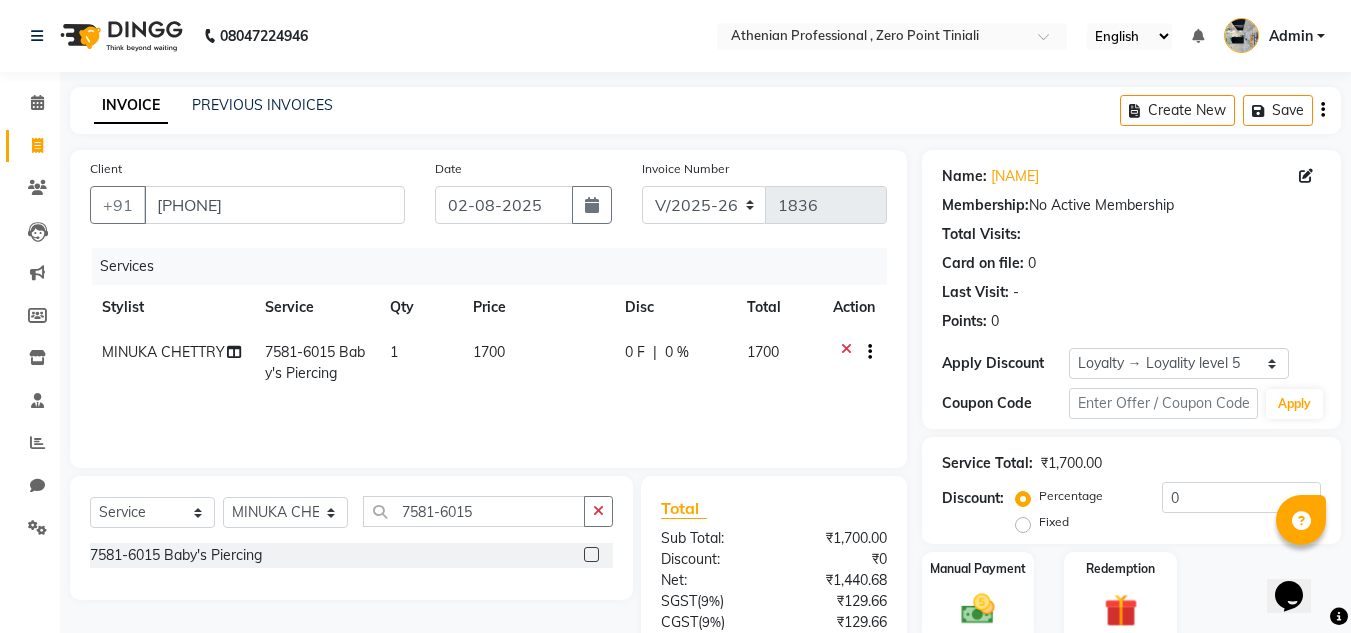scroll, scrollTop: 167, scrollLeft: 0, axis: vertical 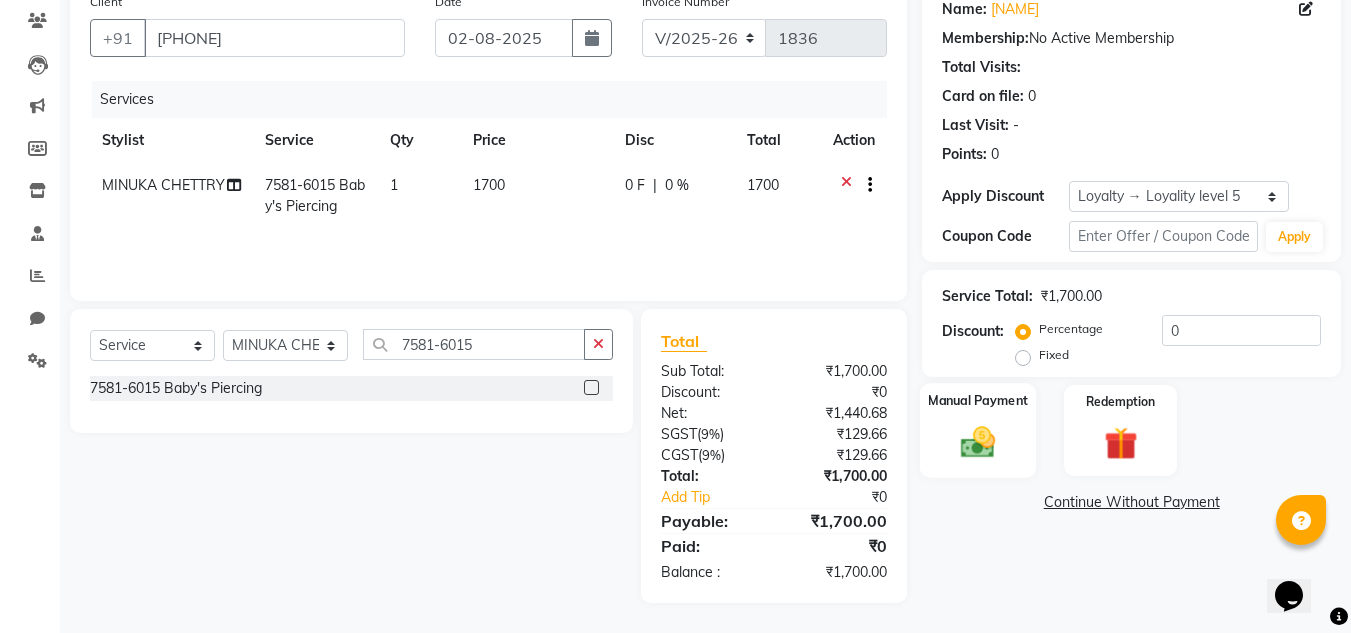 click 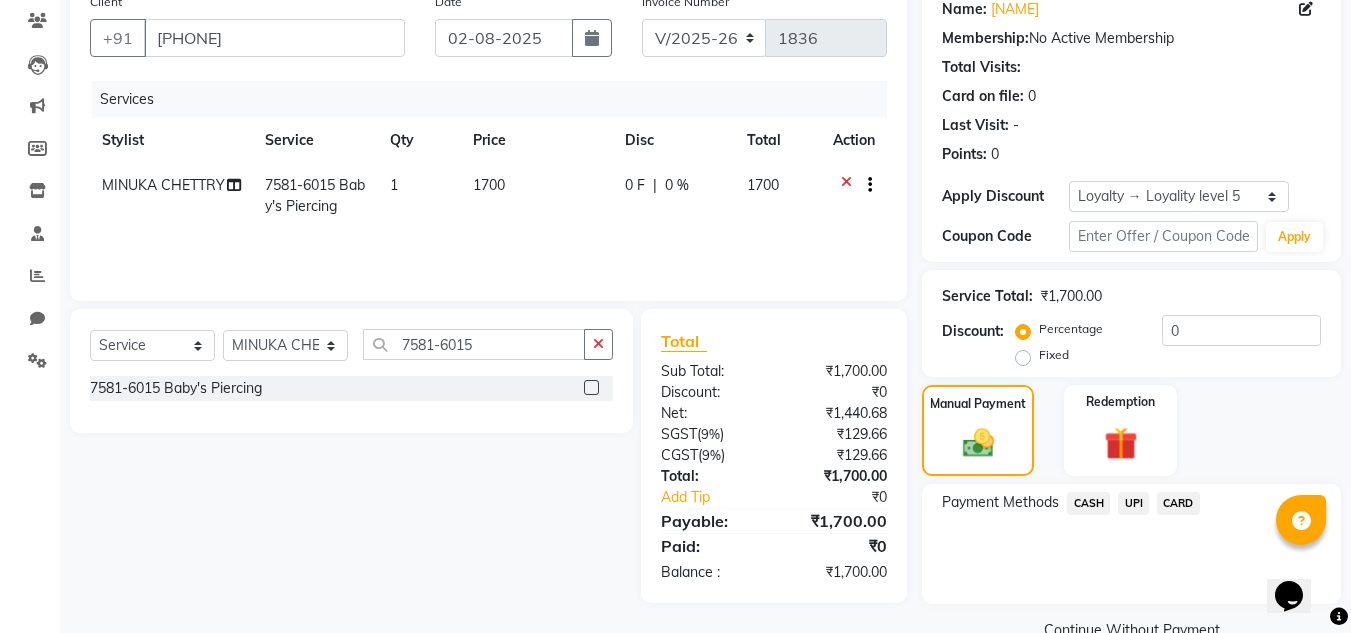 click on "UPI" 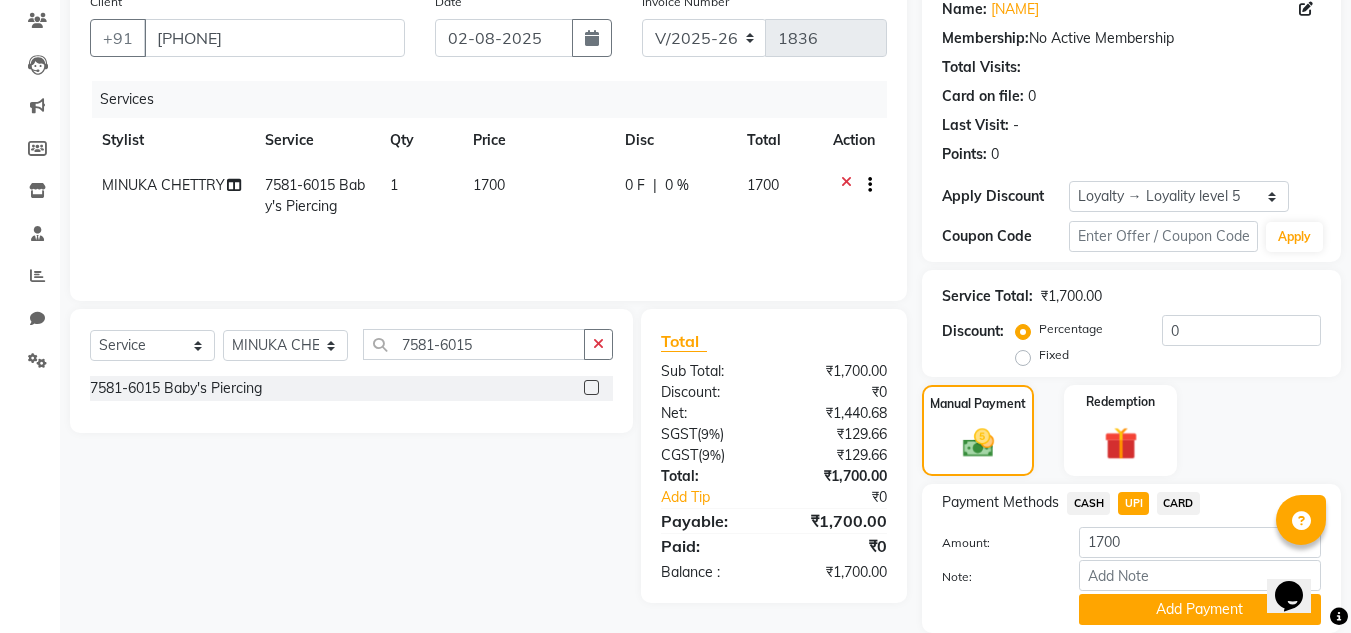 scroll, scrollTop: 238, scrollLeft: 0, axis: vertical 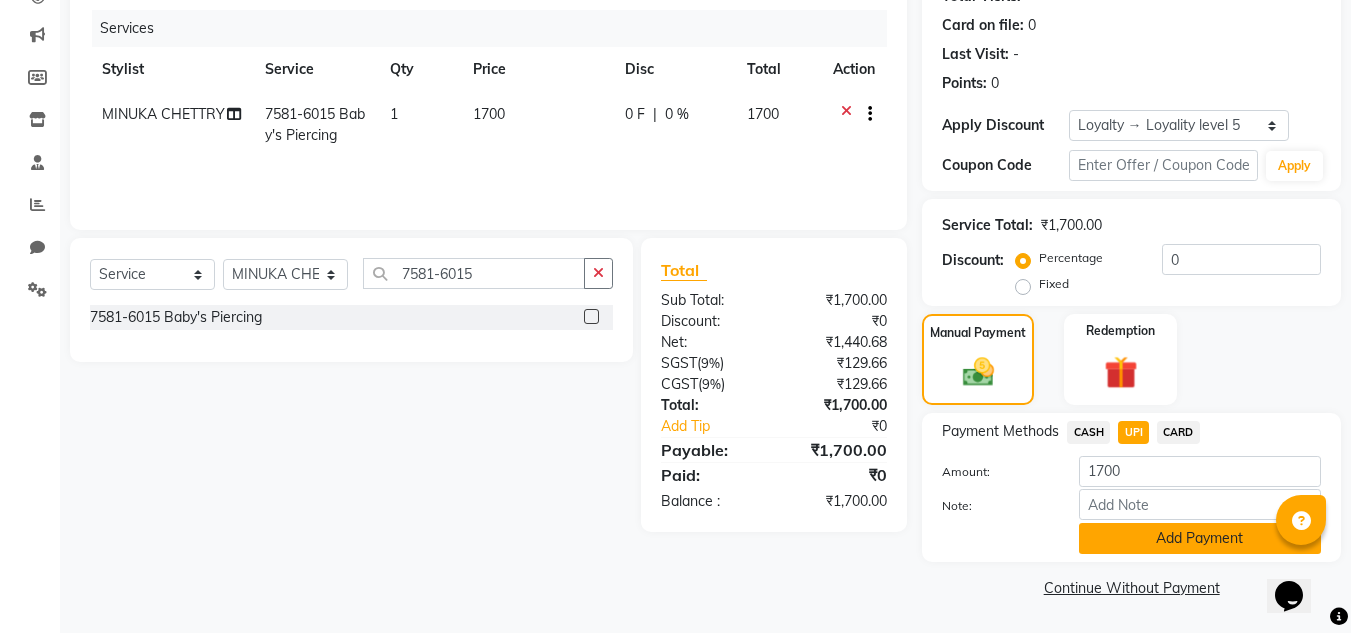 click on "Add Payment" 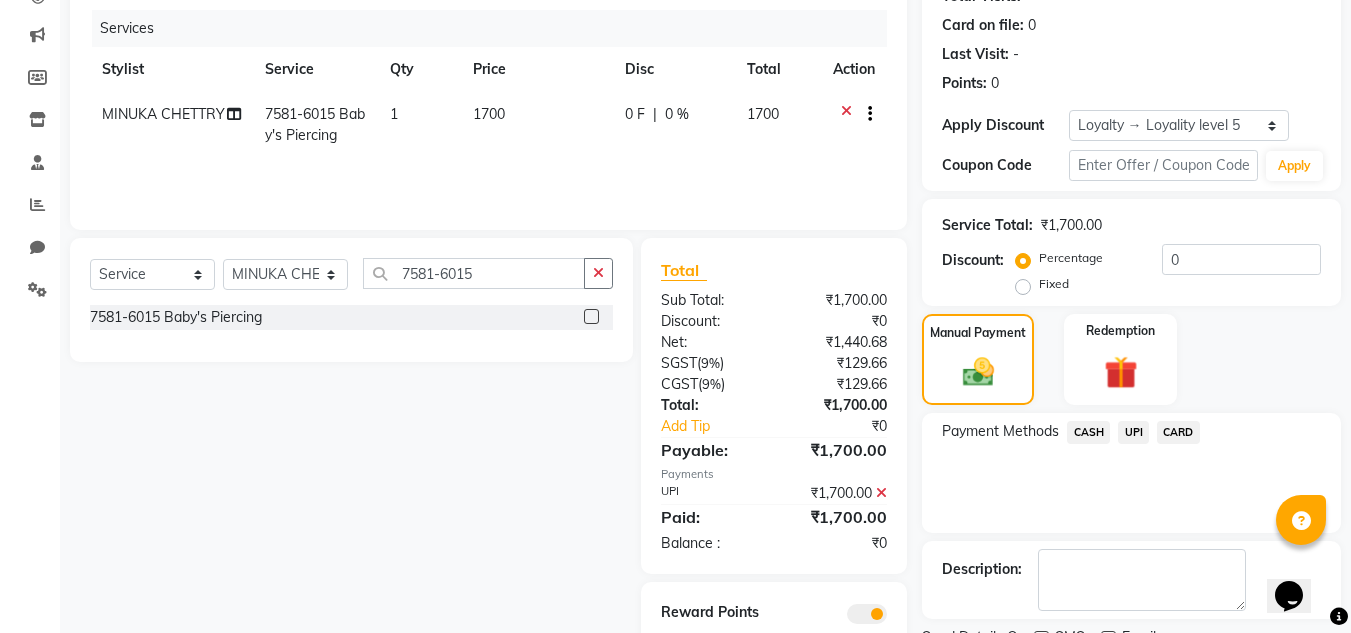 scroll, scrollTop: 329, scrollLeft: 0, axis: vertical 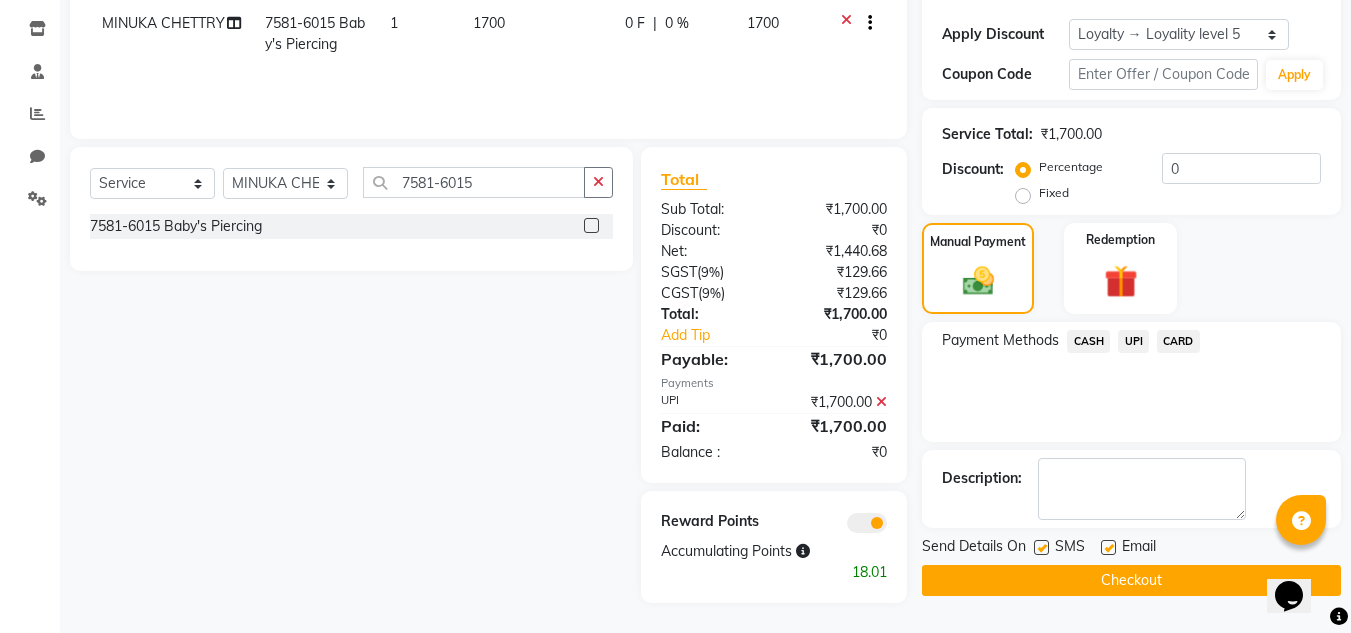 click on "Checkout" 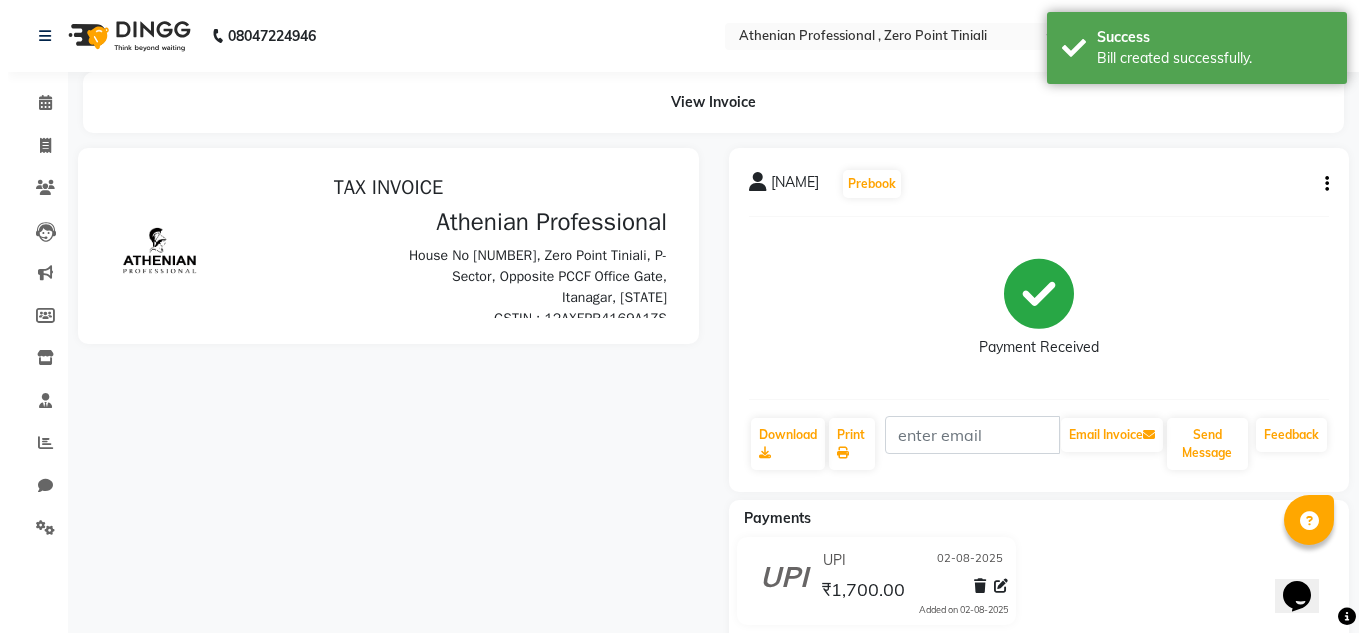 scroll, scrollTop: 0, scrollLeft: 0, axis: both 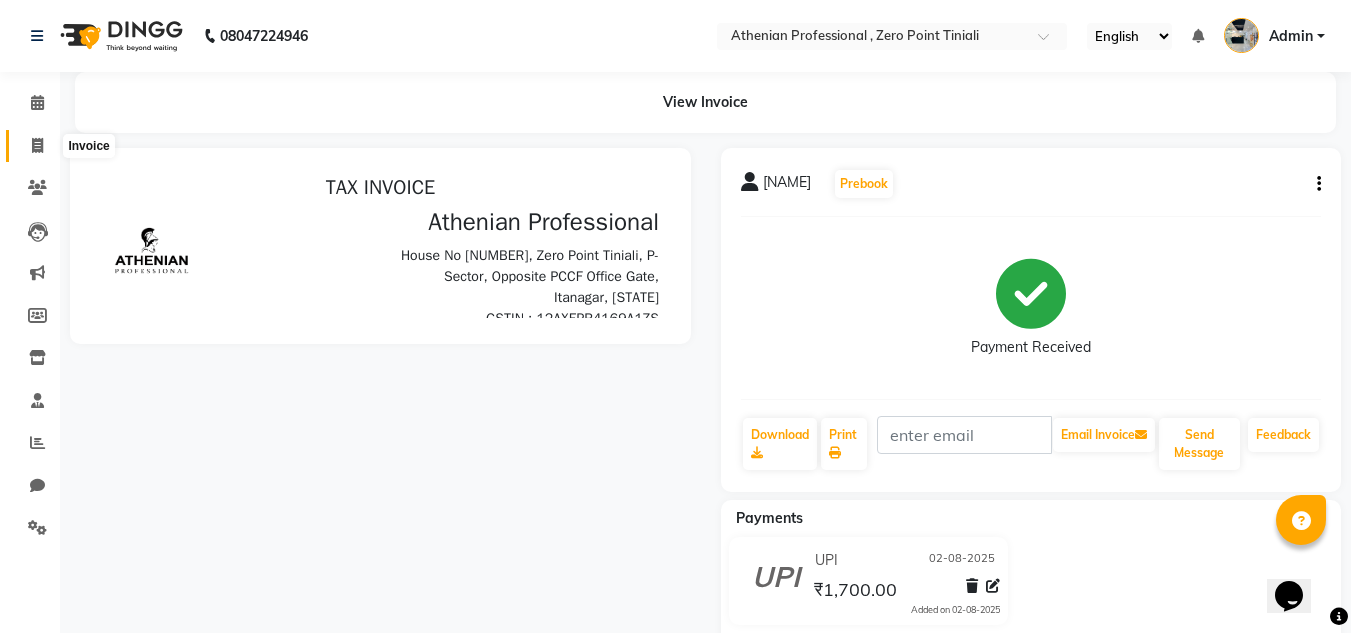 click 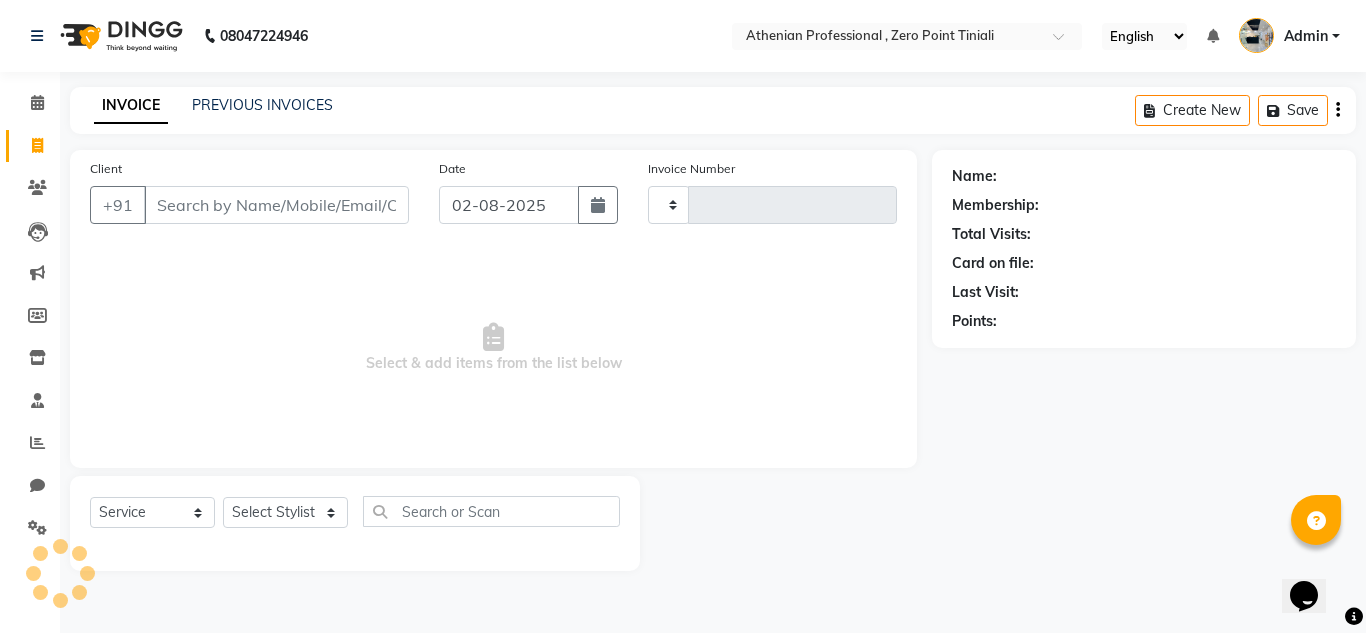 type on "1837" 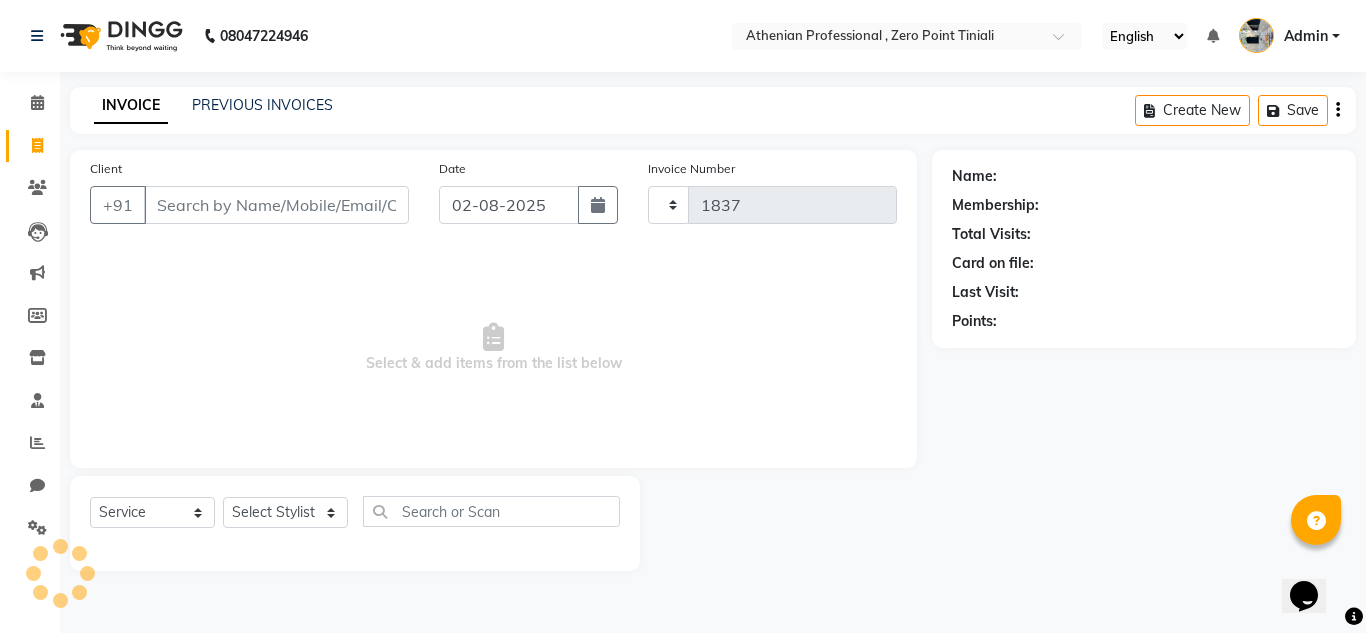 select on "8300" 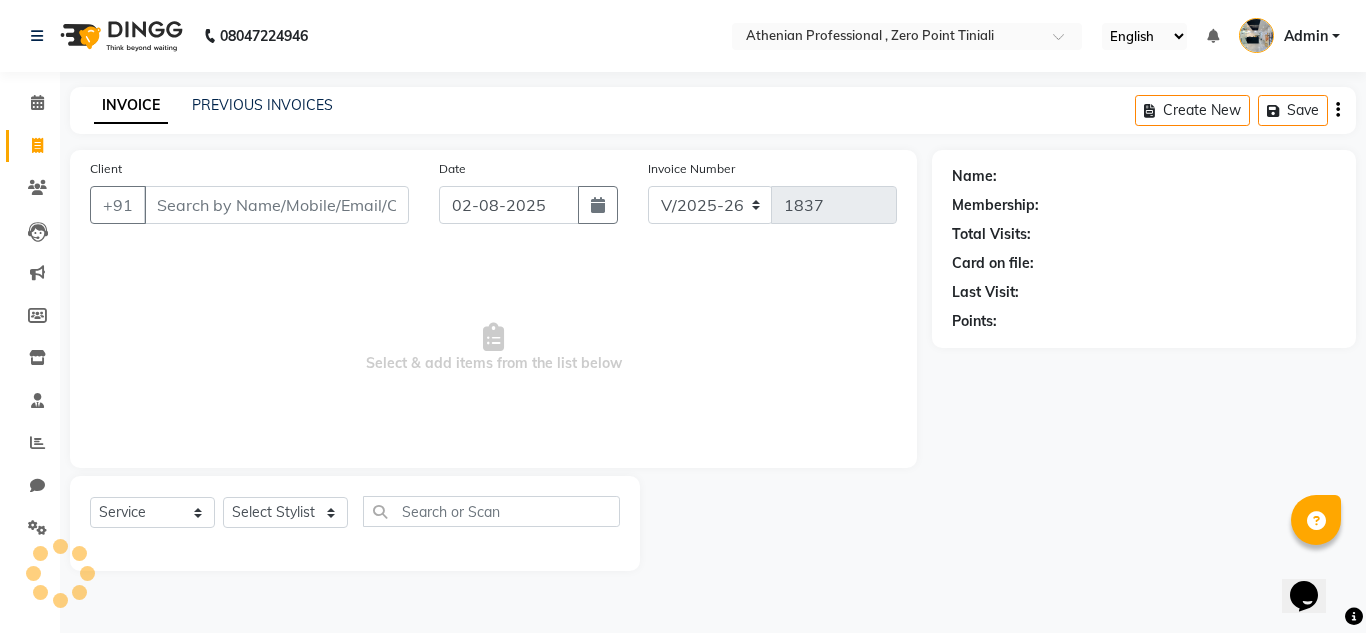 click on "Client" at bounding box center (276, 205) 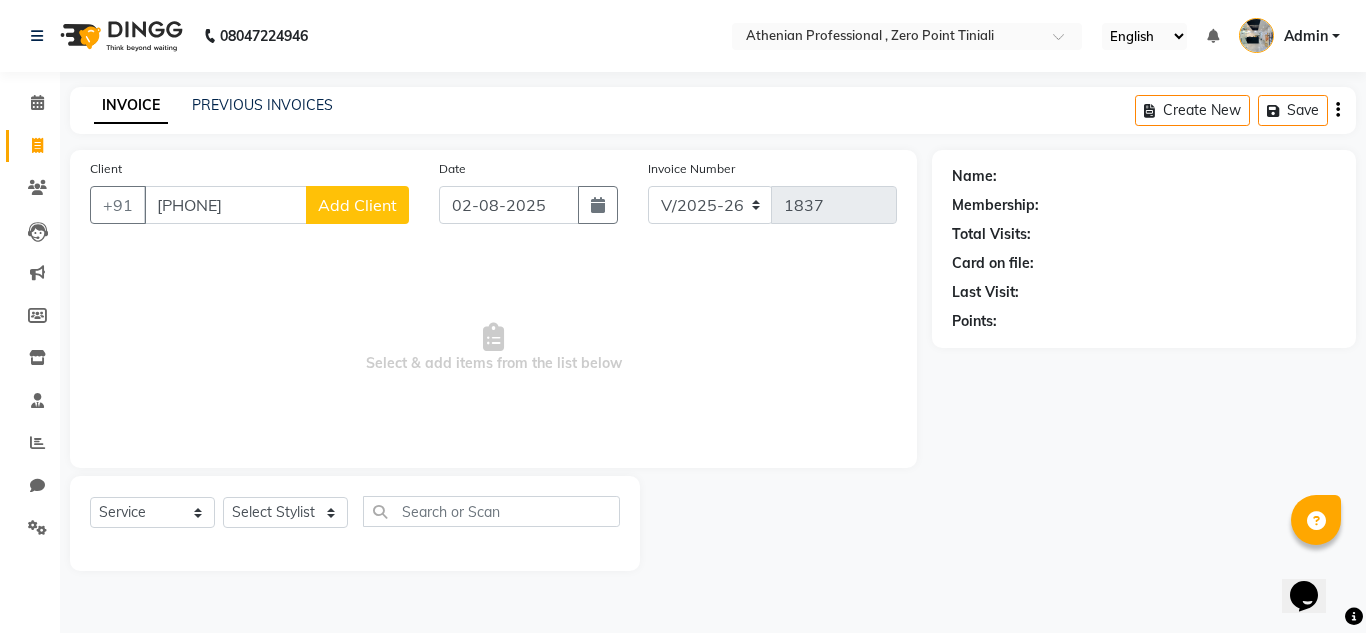 type on "[PHONE]" 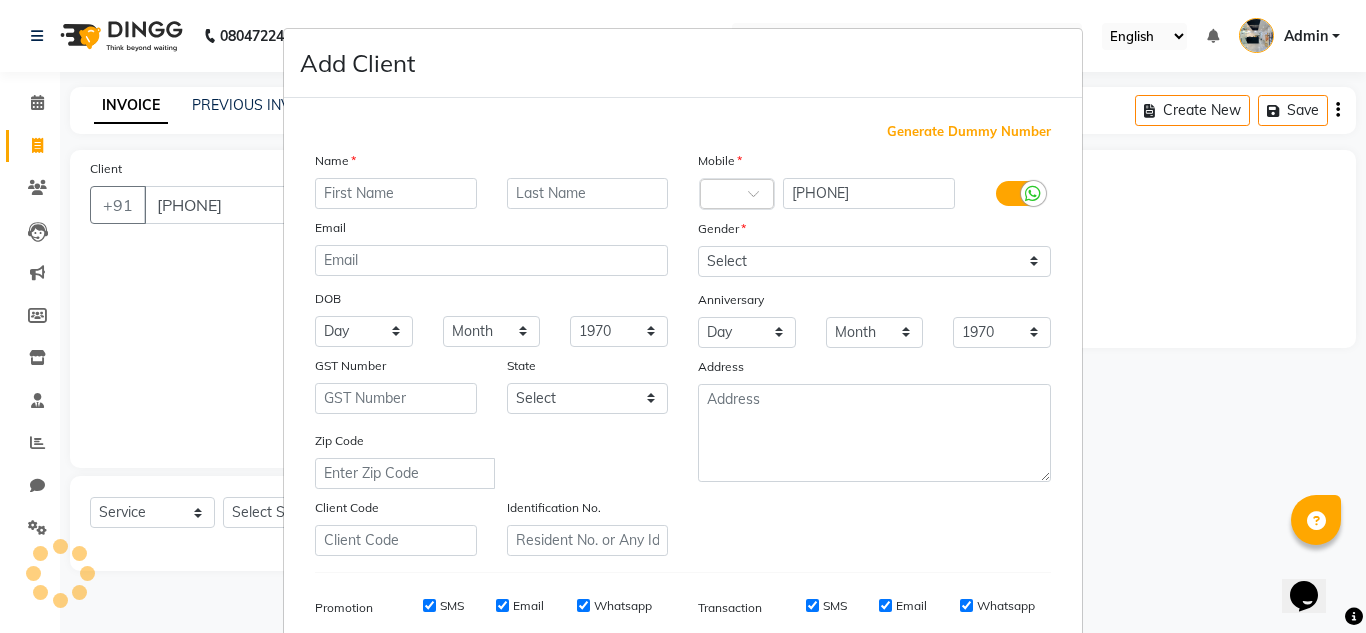 click at bounding box center (396, 193) 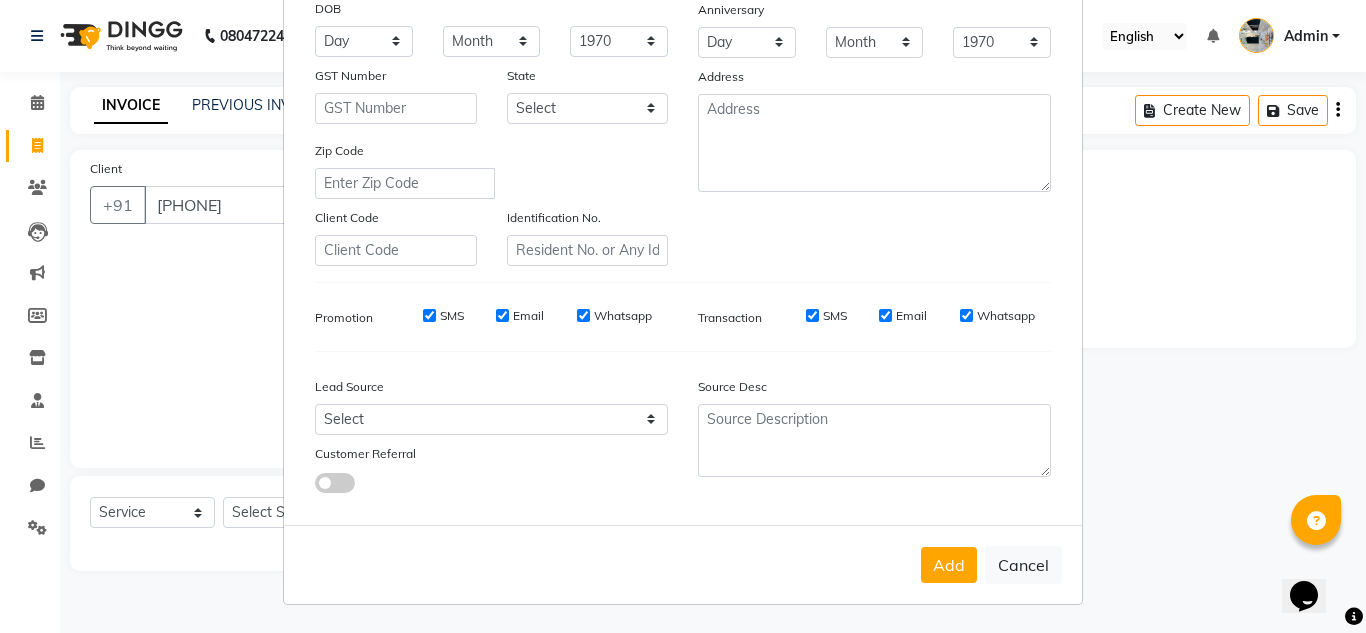 scroll, scrollTop: 0, scrollLeft: 0, axis: both 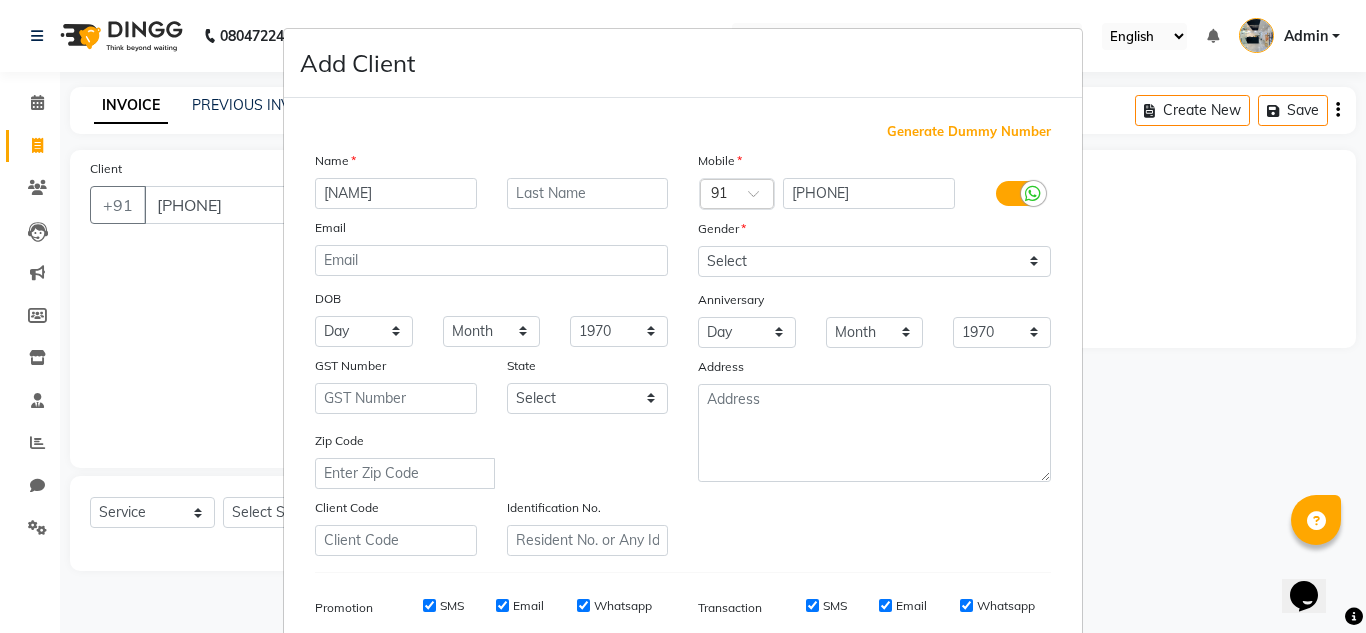 type on "[NAME]" 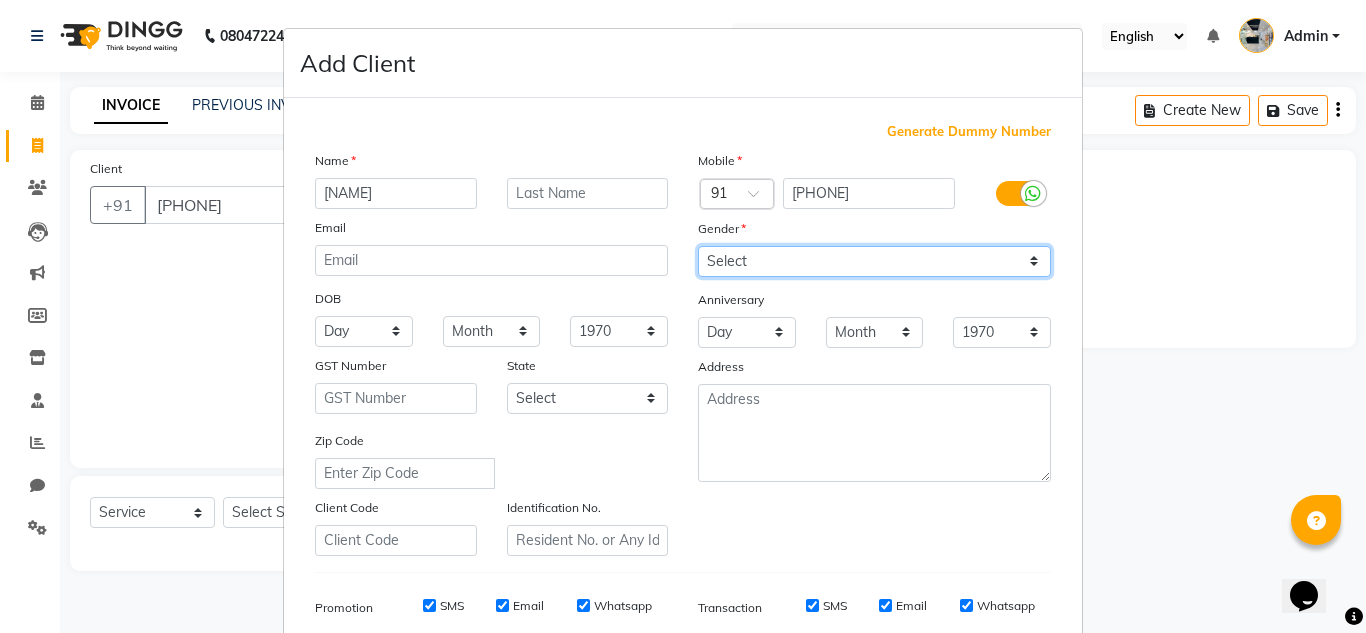 click on "Select Male Female Other Prefer Not To Say" at bounding box center (874, 261) 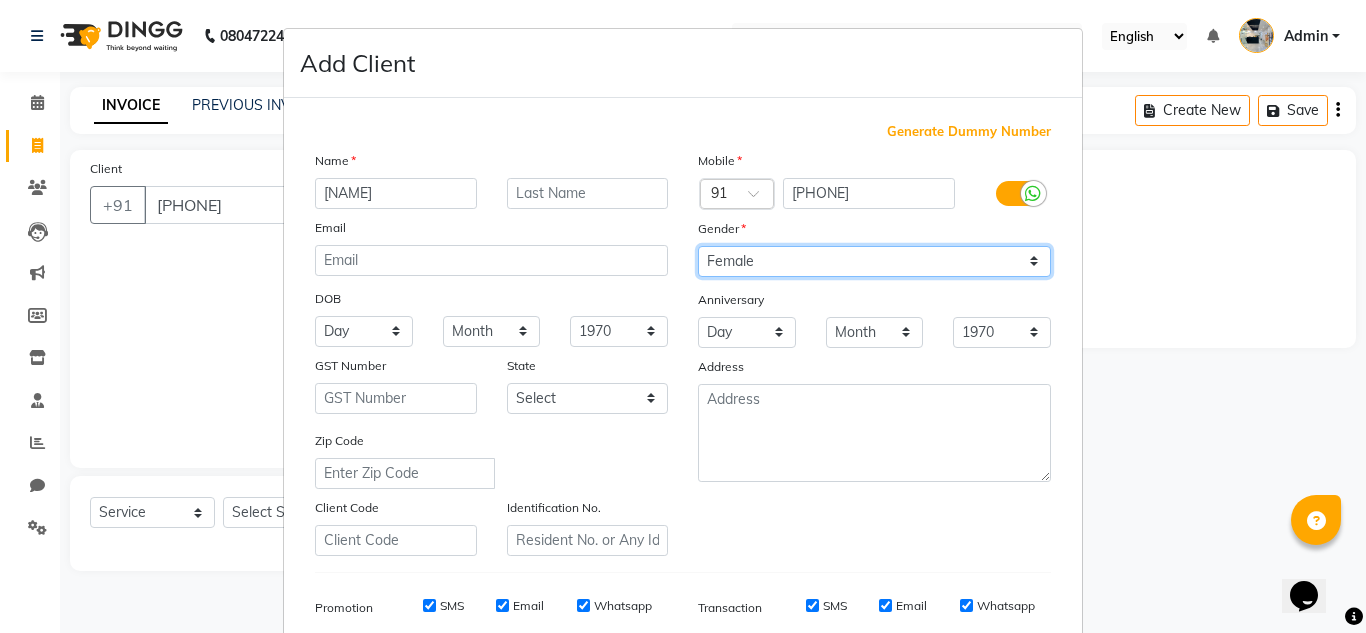 click on "Select Male Female Other Prefer Not To Say" at bounding box center (874, 261) 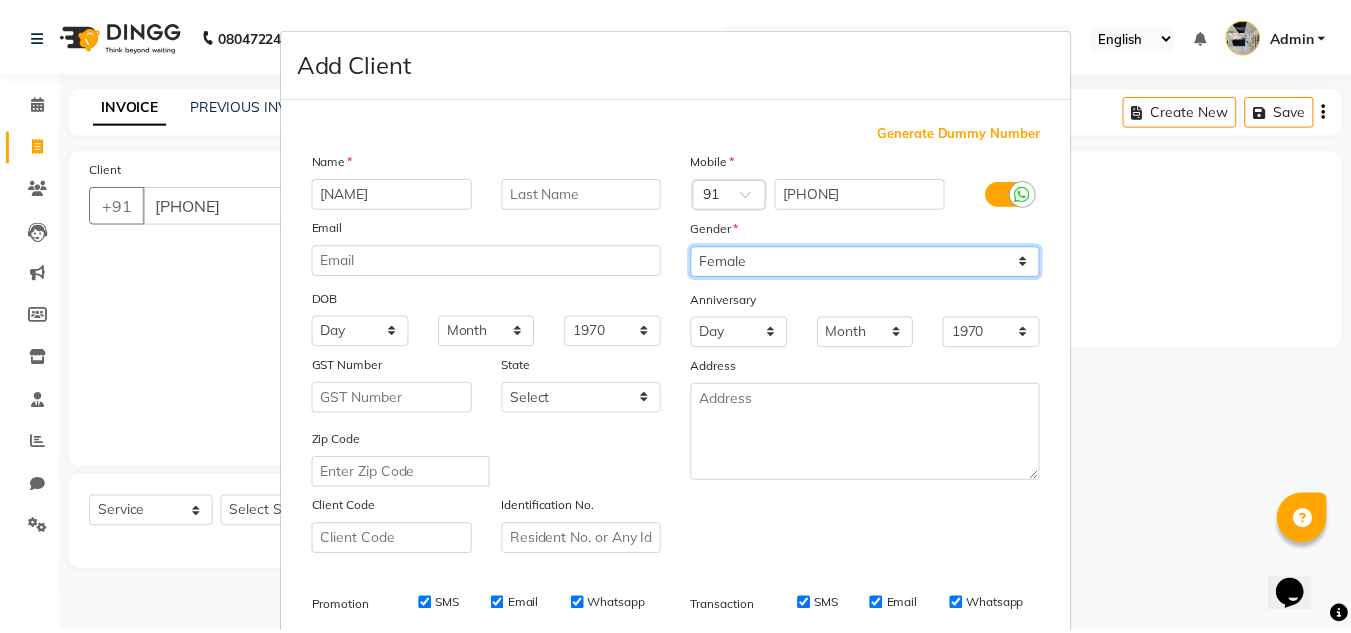 scroll, scrollTop: 290, scrollLeft: 0, axis: vertical 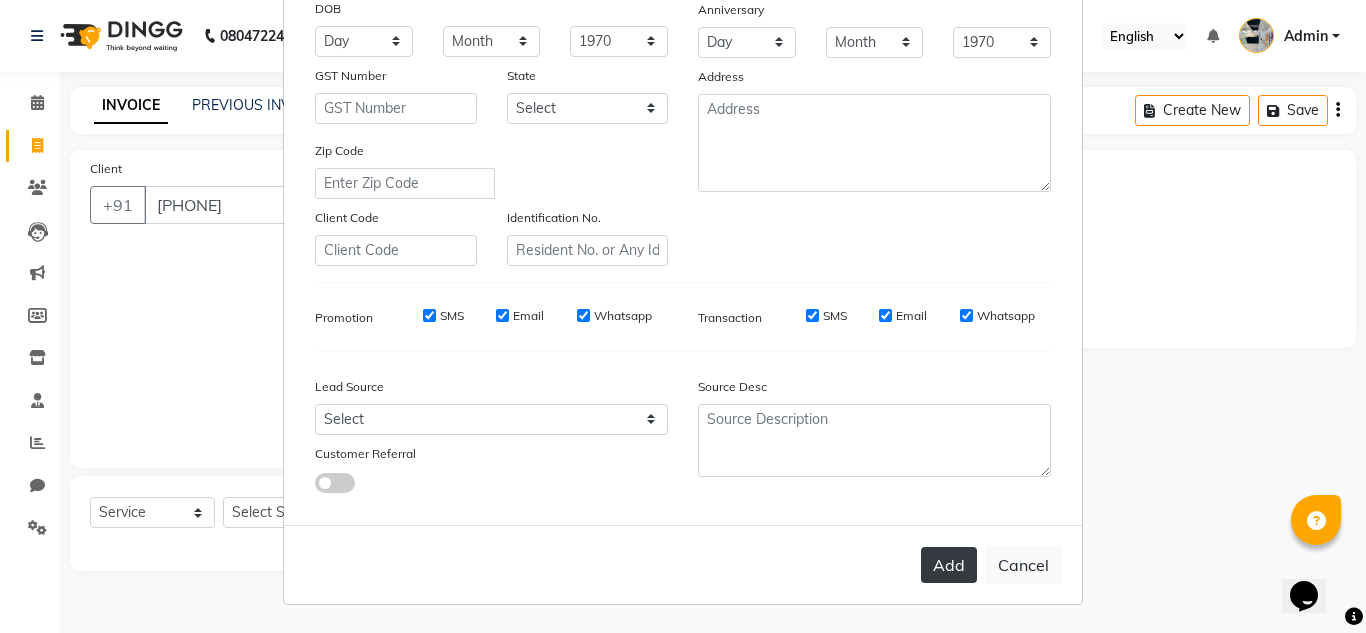 click on "Add" at bounding box center [949, 565] 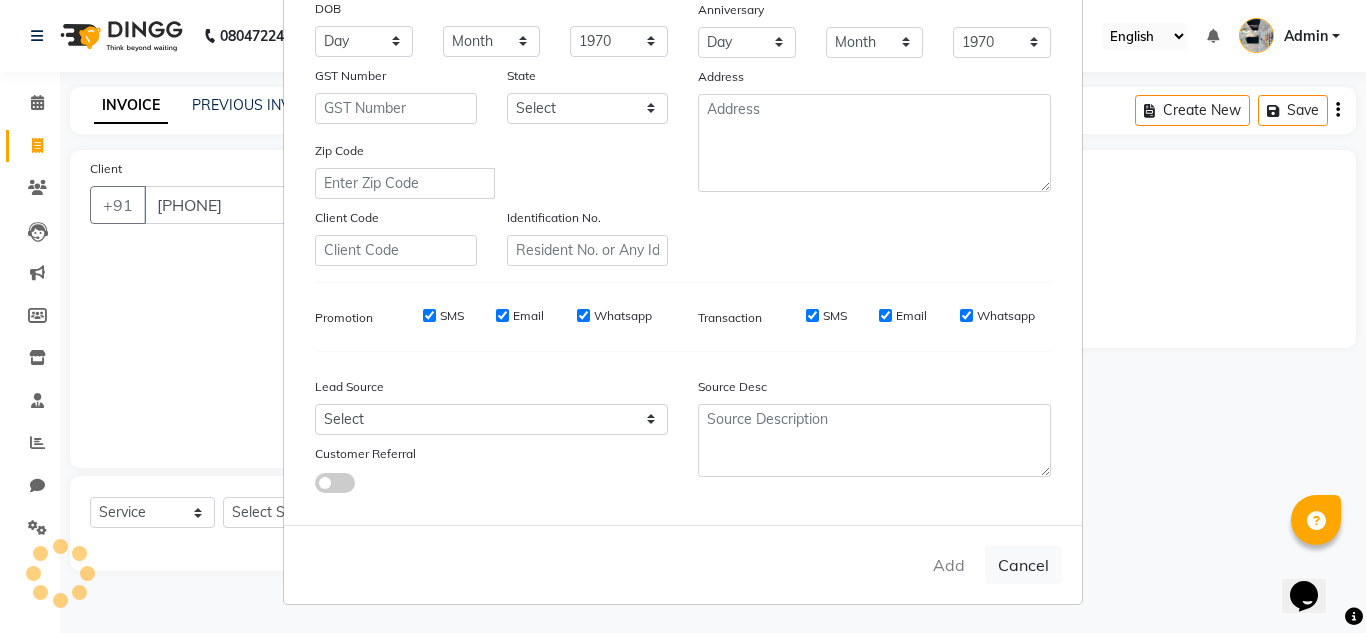 click on "Add Client Generate Dummy Number Name [FIRST] Email DOB Day 01 02 03 04 05 06 07 08 09 10 11 12 13 14 15 16 17 18 19 20 21 22 23 24 25 26 27 28 29 30 31 Month January February March April May June July August September October November December 1940 1941 1942 1943 1944 1945 1946 1947 1948 1949 1950 1951 1952 1953 1954 1955 1956 1957 1958 1959 1960 1961 1962 1963 1964 1965 1966 1967 1968 1969 1970 1971 1972 1973 1974 1975 1976 1977 1978 1979 1980 1981 1982 1983 1984 1985 1986 1987 1988 1989 1990 1991 1992 1993 1994 1995 1996 1997 1998 1999 2000 2001 2002 2003 2004 2005 2006 2007 2008 2009 2010 2011 2012 2013 2014 2015 2016 2017 2018 2019 2020 2021 2022 2023 2024 GST Number State Select Andaman and Nicobar Islands Andhra Pradesh Arunachal Pradesh Assam Bihar Chandigarh Chhattisgarh Dadra and Nagar Haveli Daman and Diu Delhi Goa Gujarat Haryana Himachal Pradesh Jammu and Kashmir Jharkhand Karnataka Kerala Lakshadweep Madhya Pradesh Maharashtra Manipur Meghalaya Mizoram Nagaland Odisha Pondicherry Punjab Rajasthan" at bounding box center (683, 316) 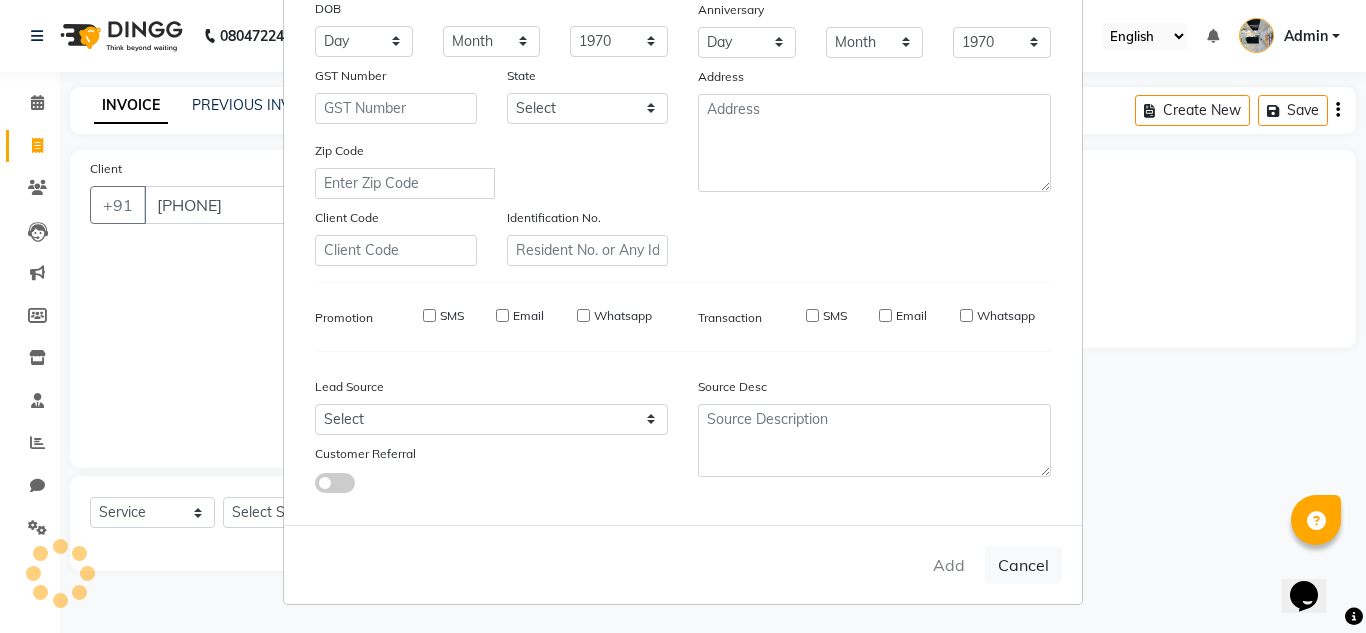 type 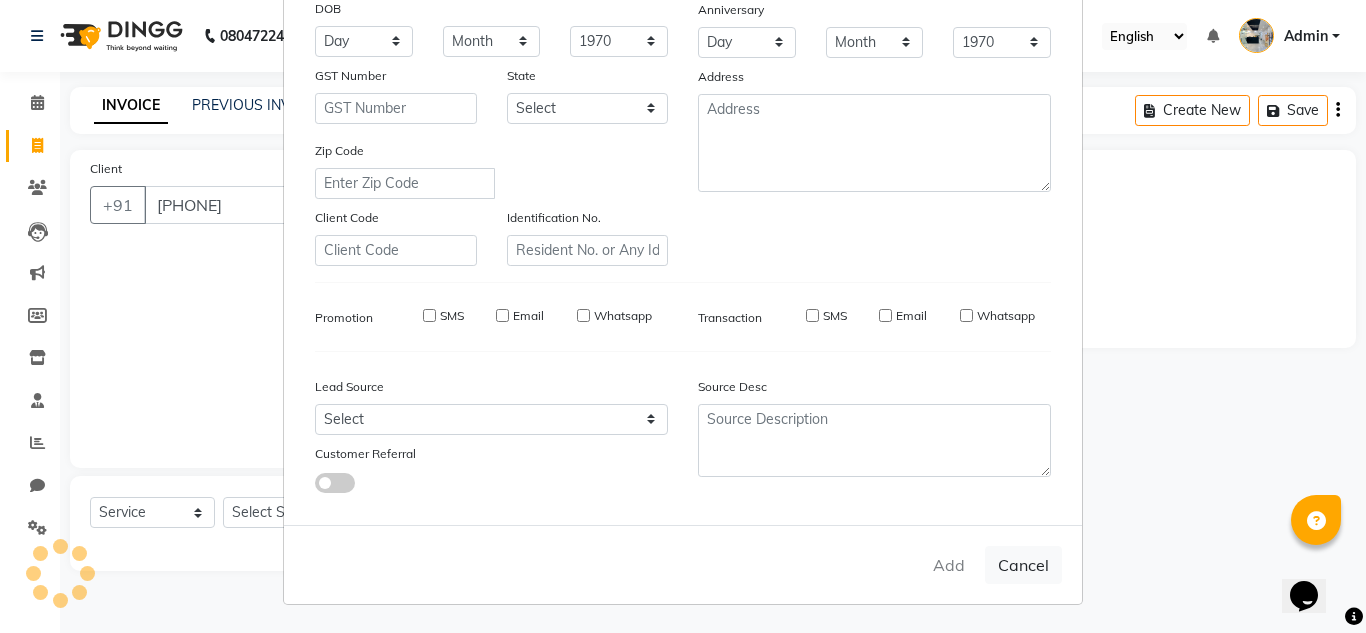 select 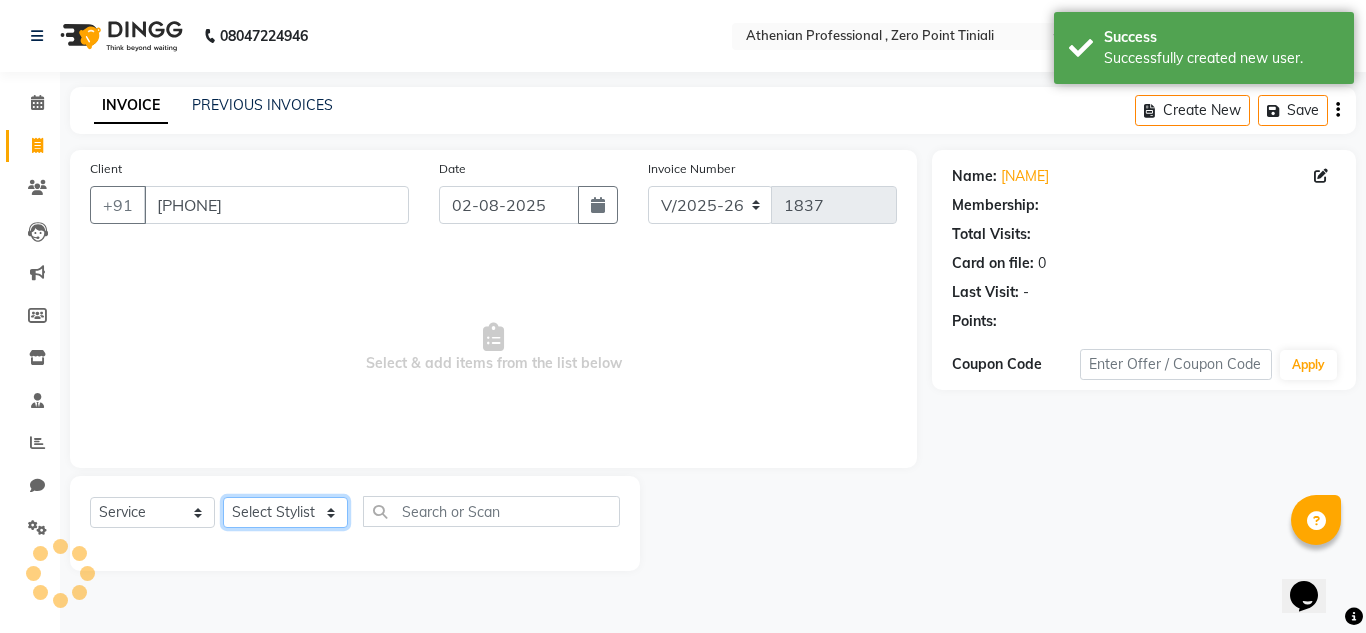 click on "Select Stylist Abin Mili Admin JAVED ANSARI KOLAM WANGSU KOSHEH BIHAM LINDUM NEME MAHINDRA BASUMATARY Manager MANJU MANHAM MINUKA CHETTRY NGAMNON RALONGHAM SHADAB KHAN SUMAN MAGAR SUMI BISWAS  SWAPNA DEVI CHETRY TAMCHI YAMA Toingam Jamikham YELLI LIKHA" 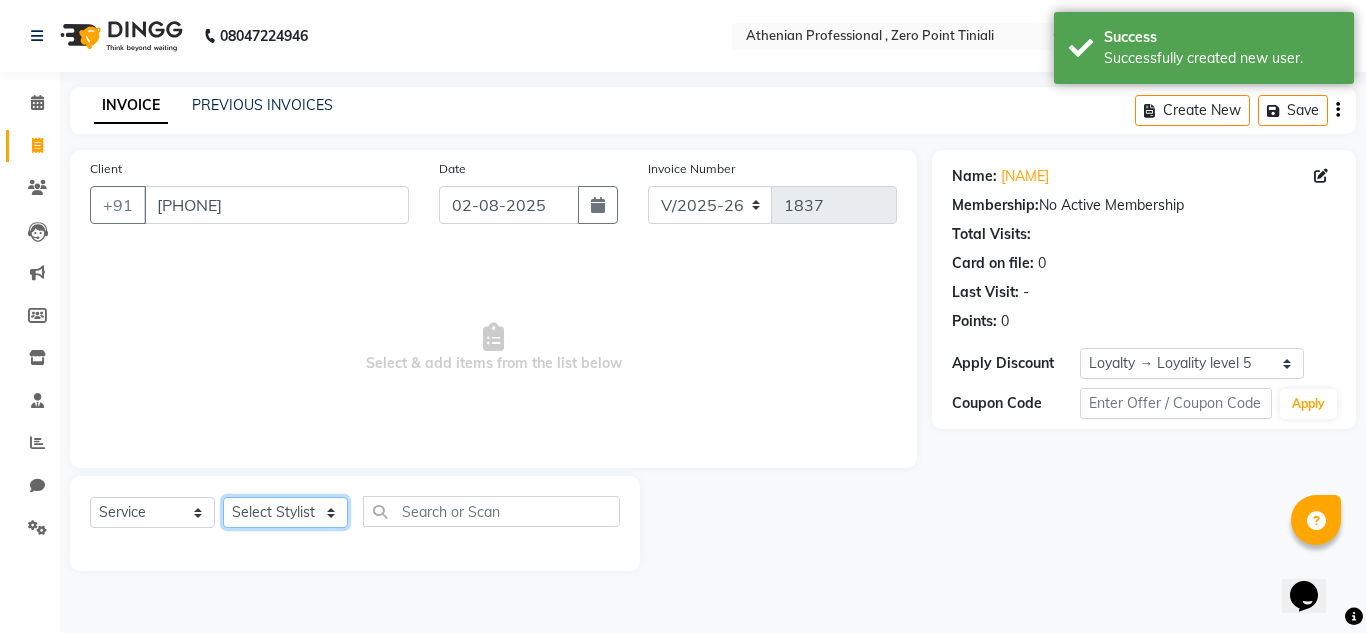 select on "80204" 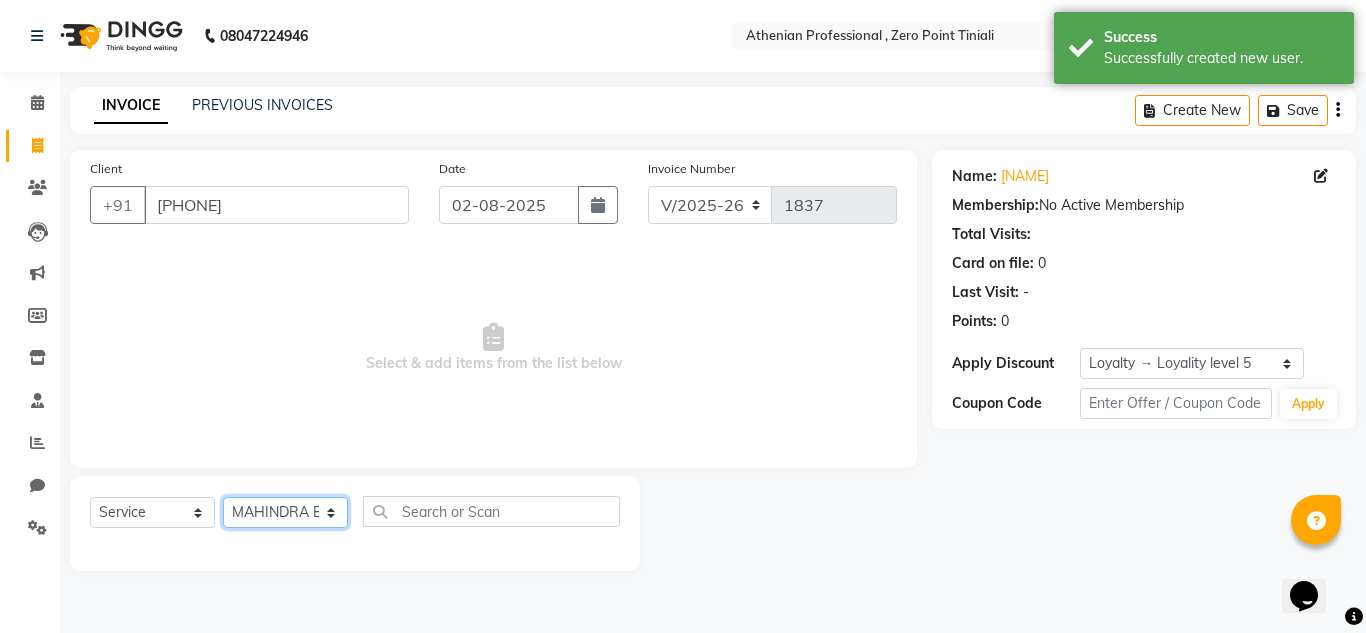 click on "Select Stylist Abin Mili Admin JAVED ANSARI KOLAM WANGSU KOSHEH BIHAM LINDUM NEME MAHINDRA BASUMATARY Manager MANJU MANHAM MINUKA CHETTRY NGAMNON RALONGHAM SHADAB KHAN SUMAN MAGAR SUMI BISWAS  SWAPNA DEVI CHETRY TAMCHI YAMA Toingam Jamikham YELLI LIKHA" 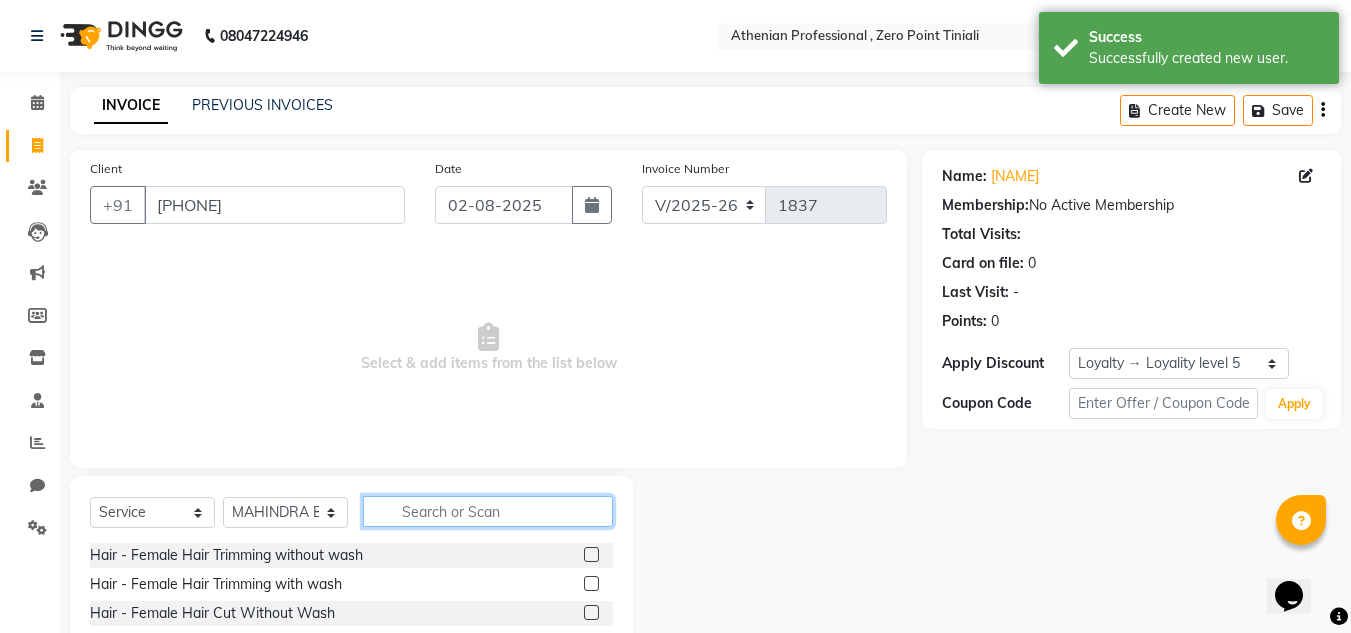 click 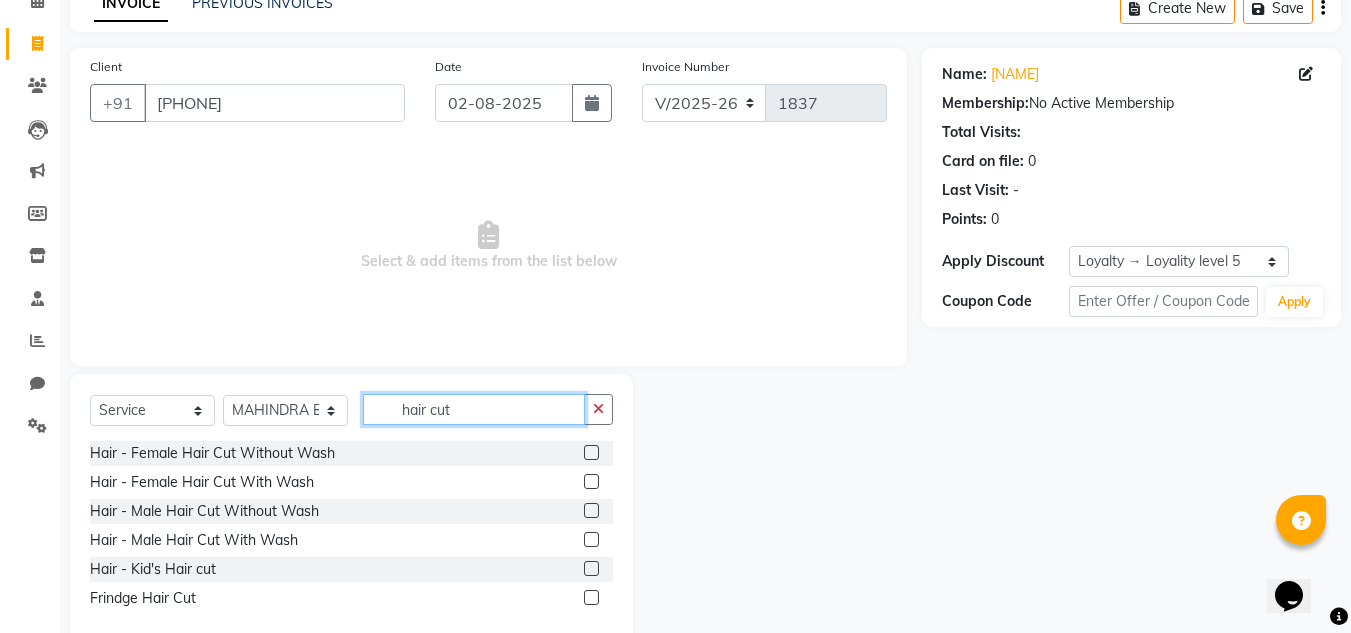 scroll, scrollTop: 110, scrollLeft: 0, axis: vertical 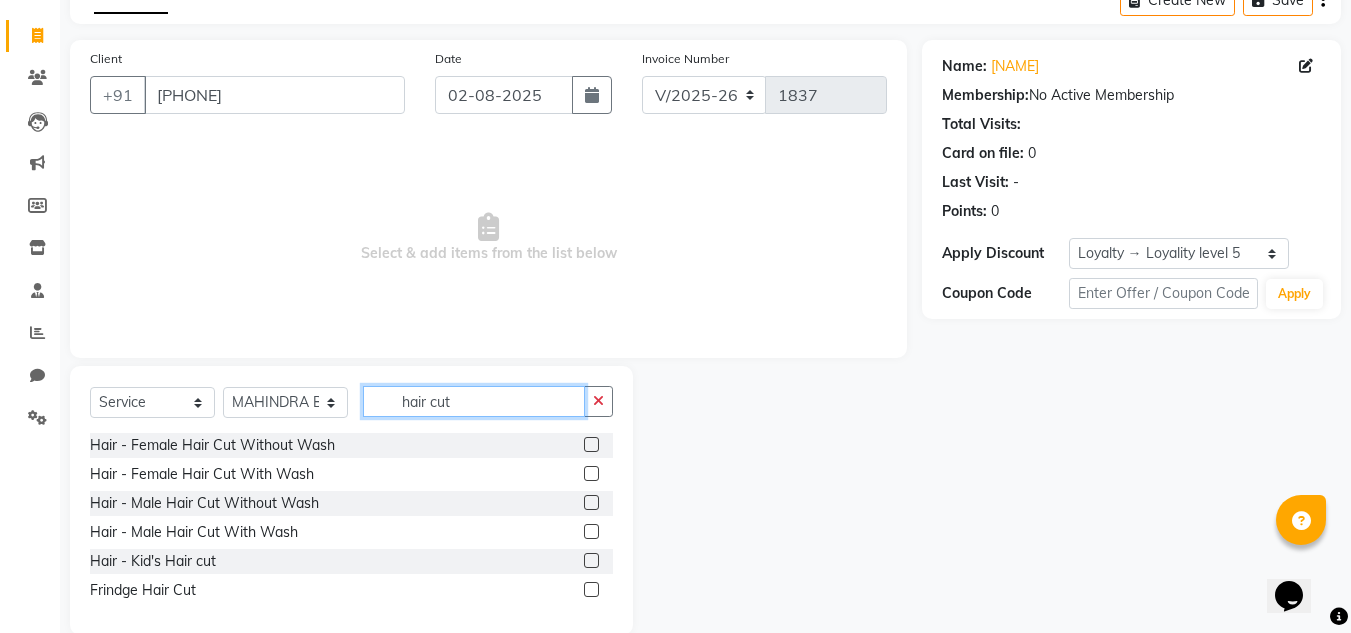 type on "hair cut" 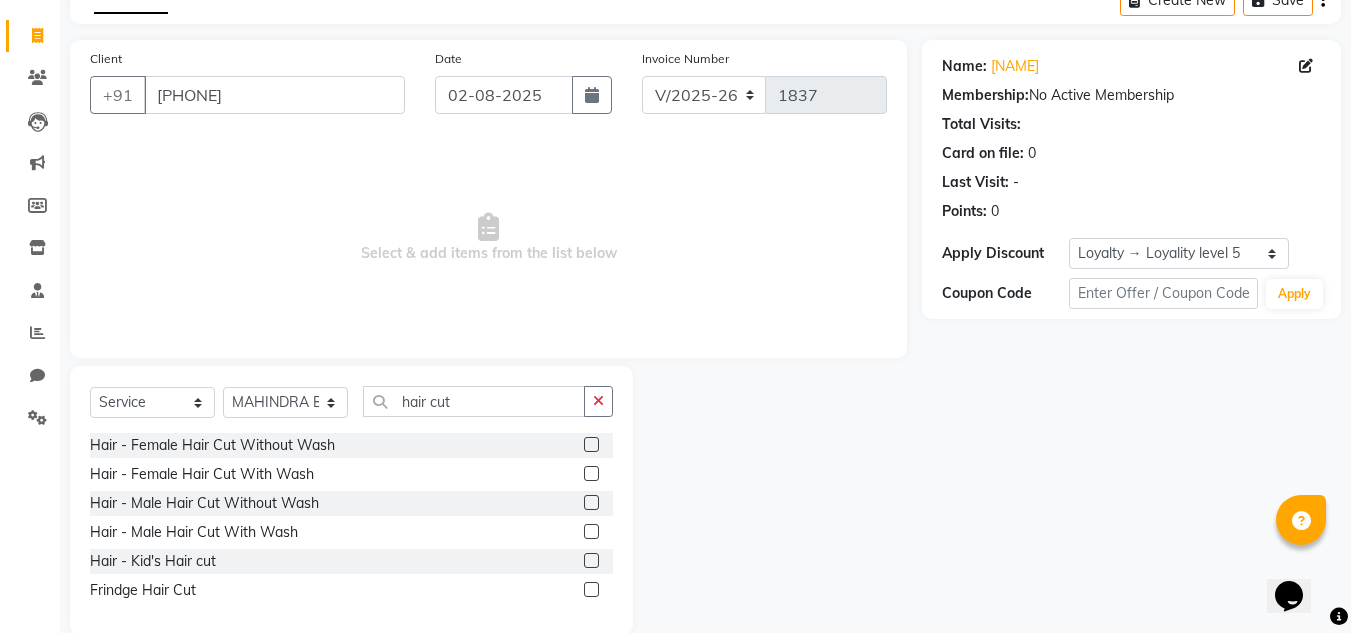 click 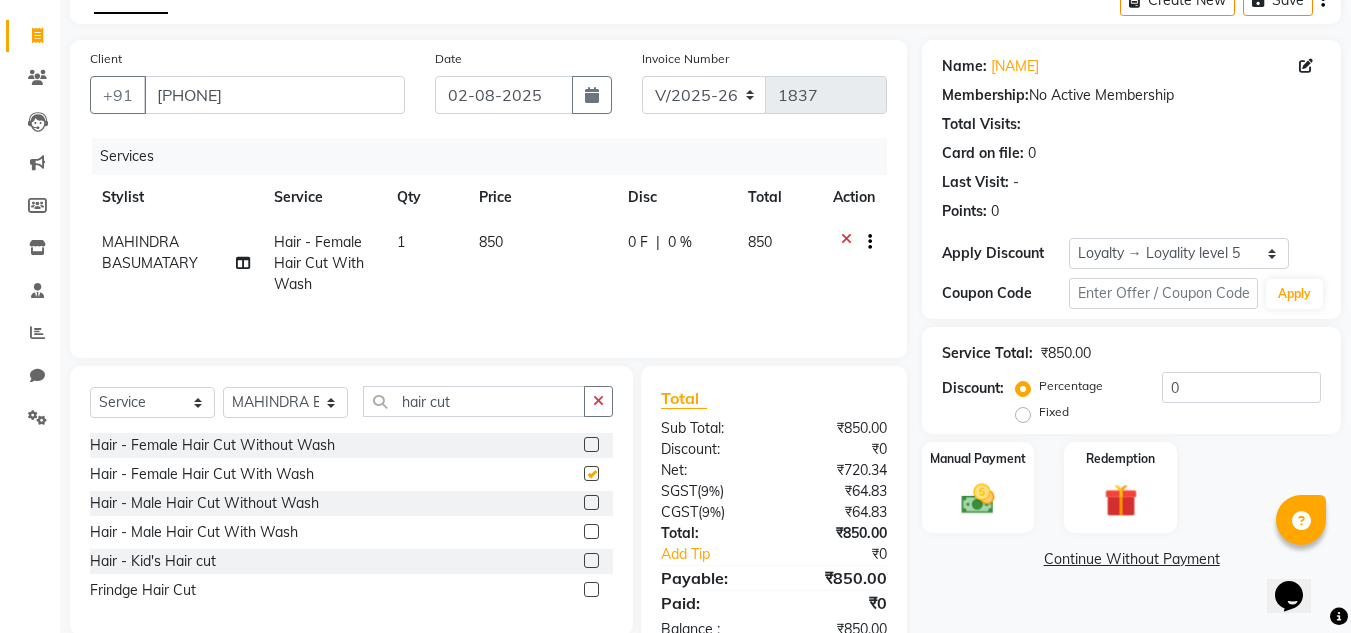 checkbox on "false" 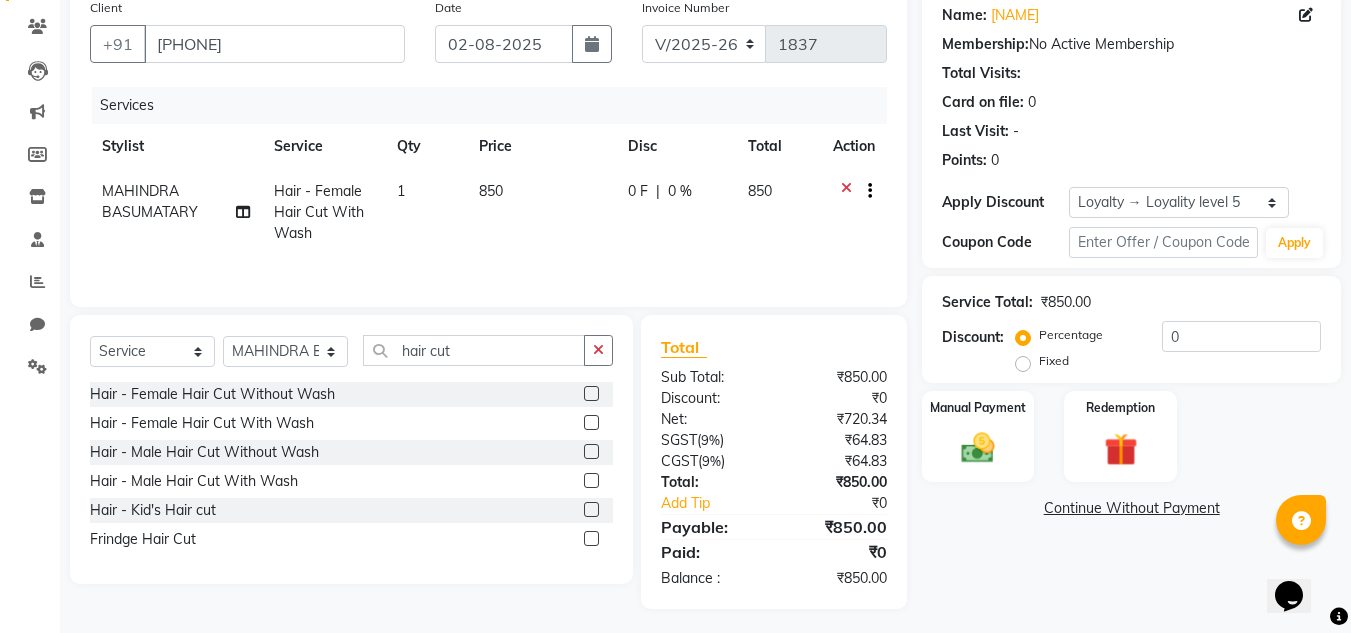 scroll, scrollTop: 162, scrollLeft: 0, axis: vertical 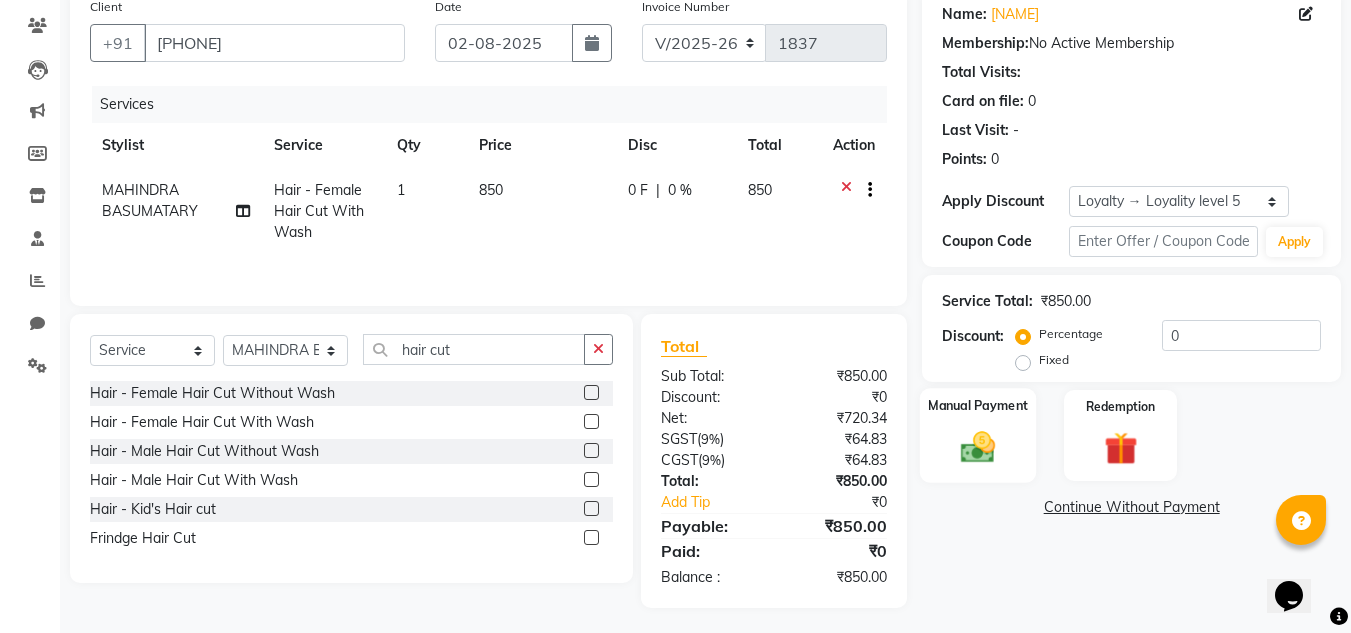 click 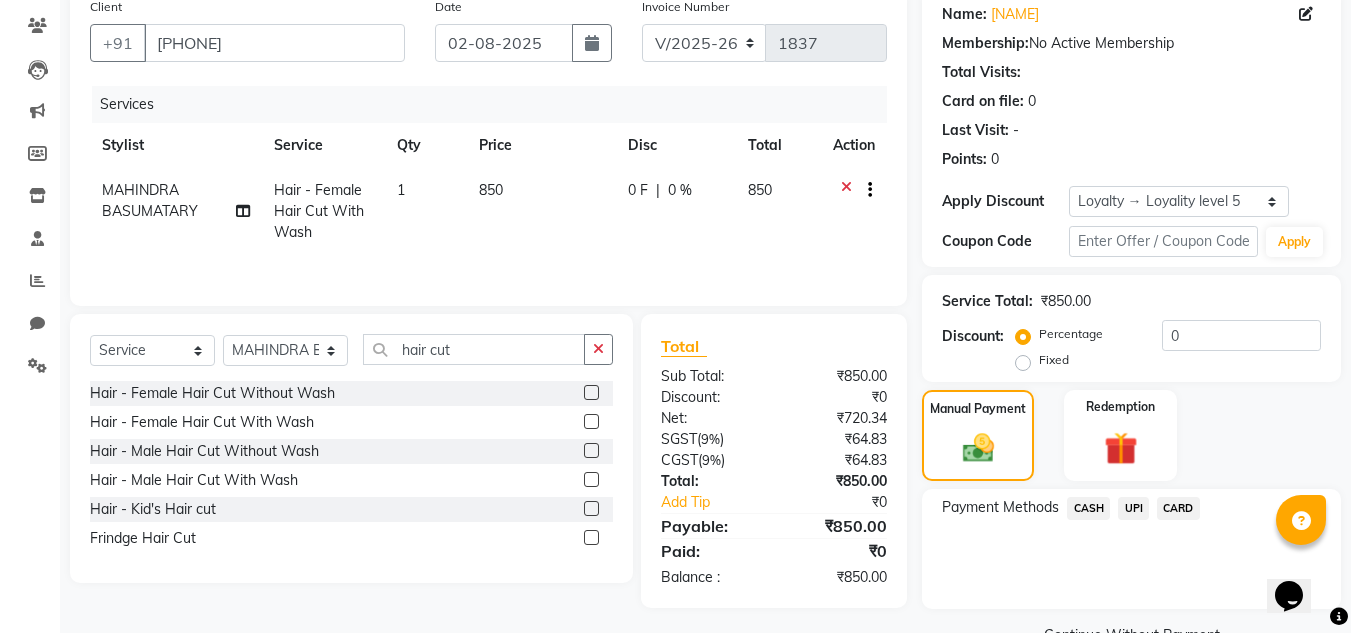click on "UPI" 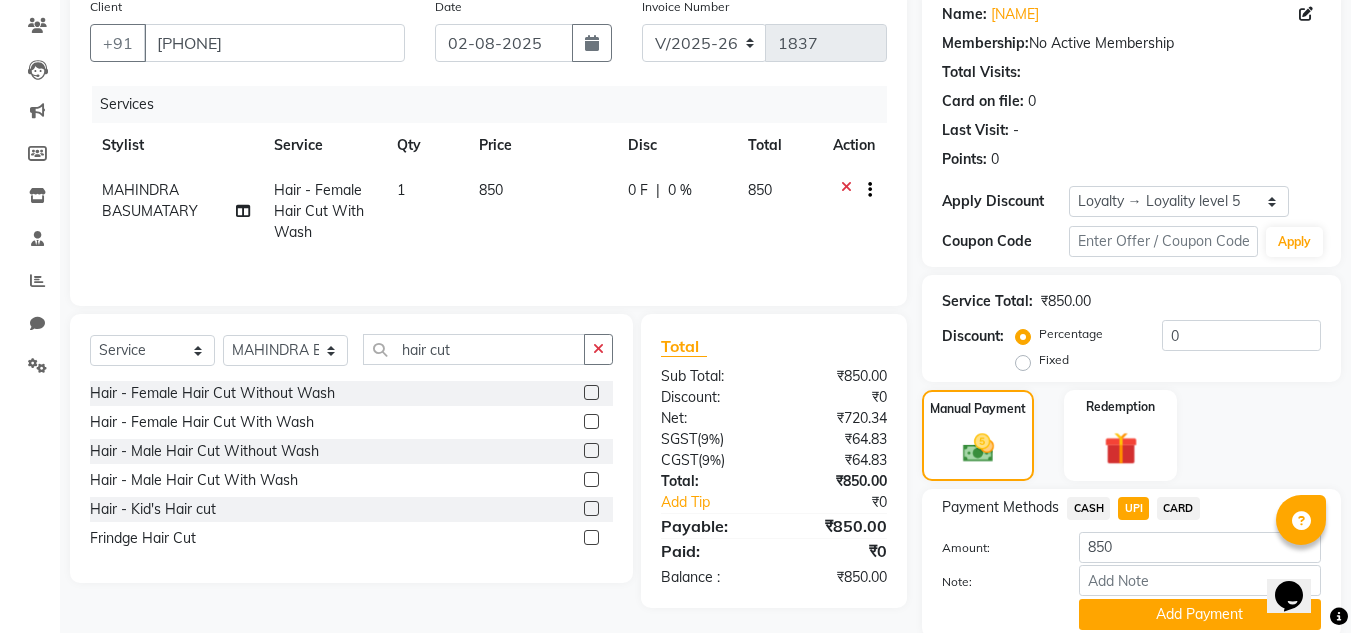 scroll, scrollTop: 238, scrollLeft: 0, axis: vertical 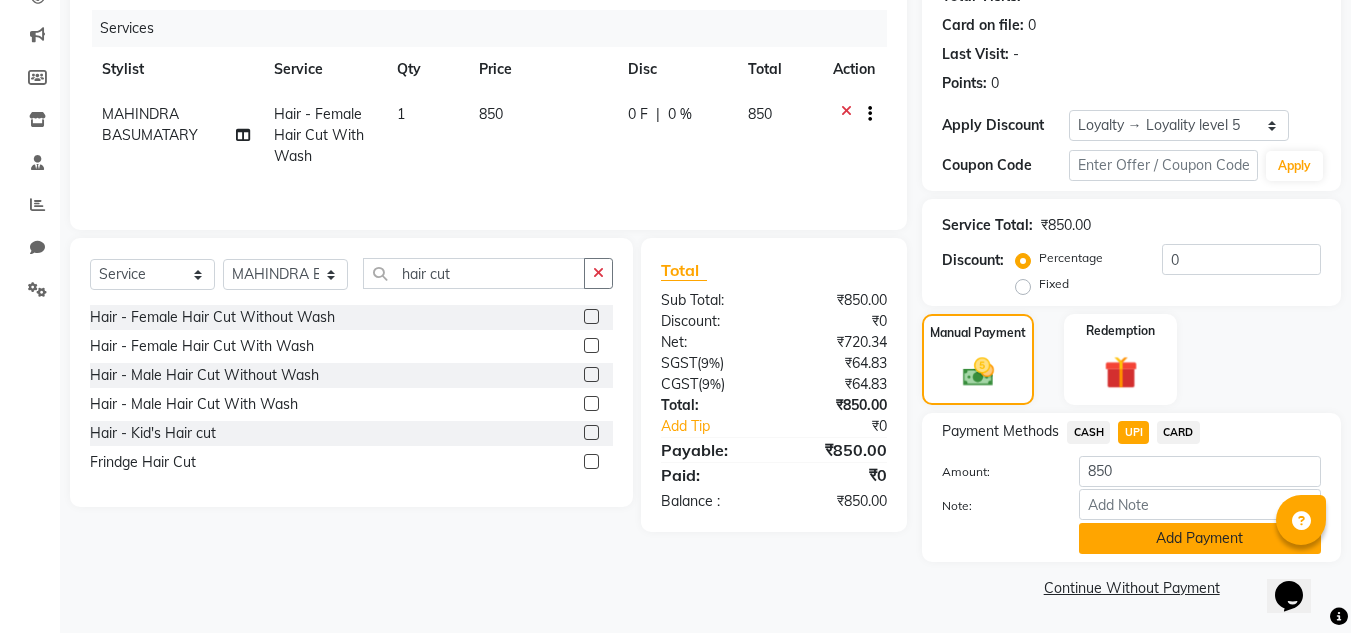 click on "Add Payment" 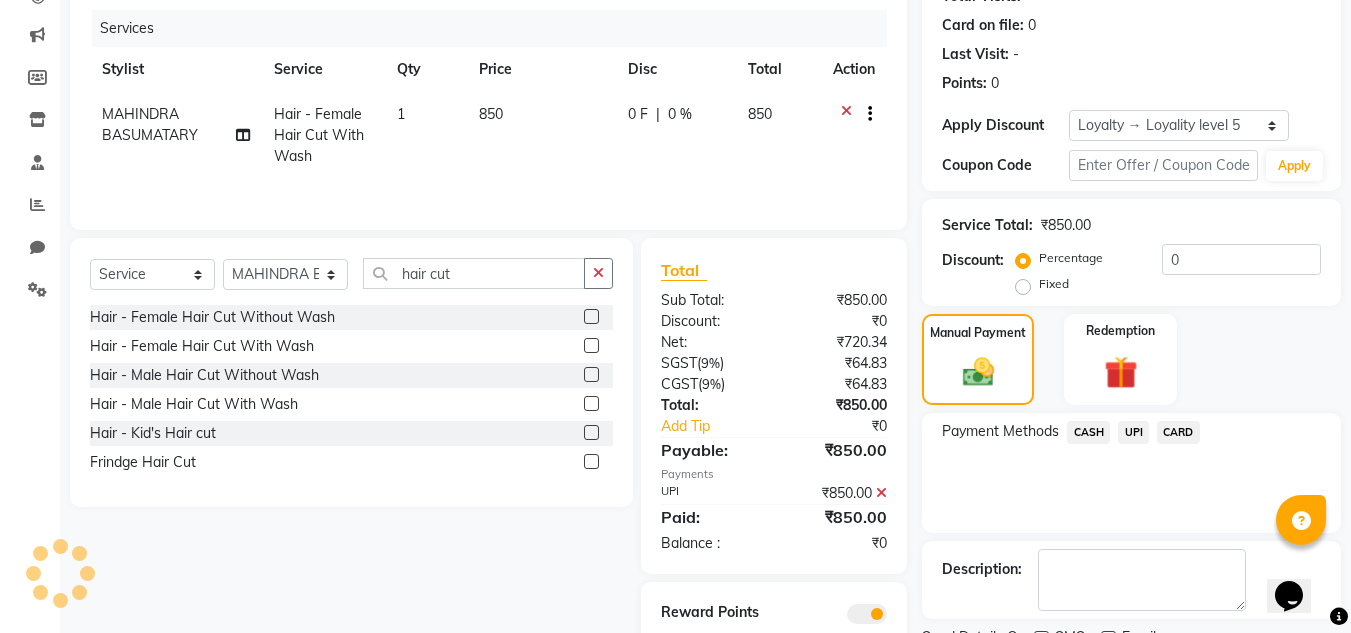 scroll, scrollTop: 322, scrollLeft: 0, axis: vertical 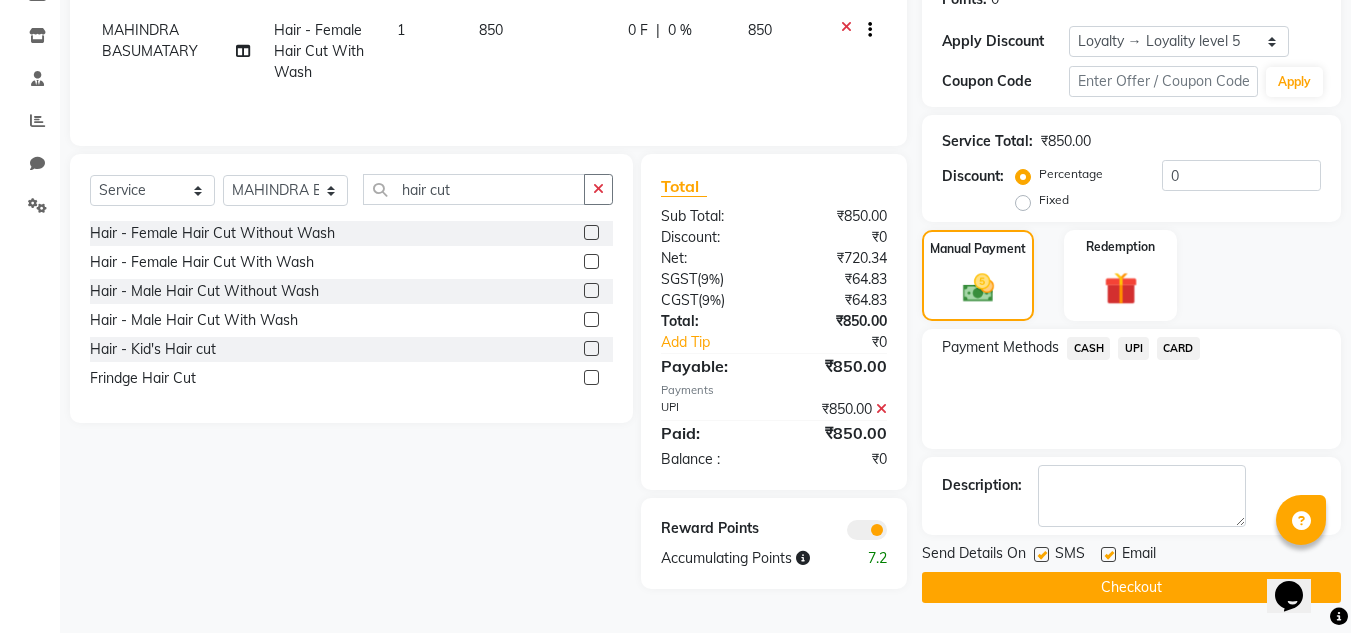 click on "Checkout" 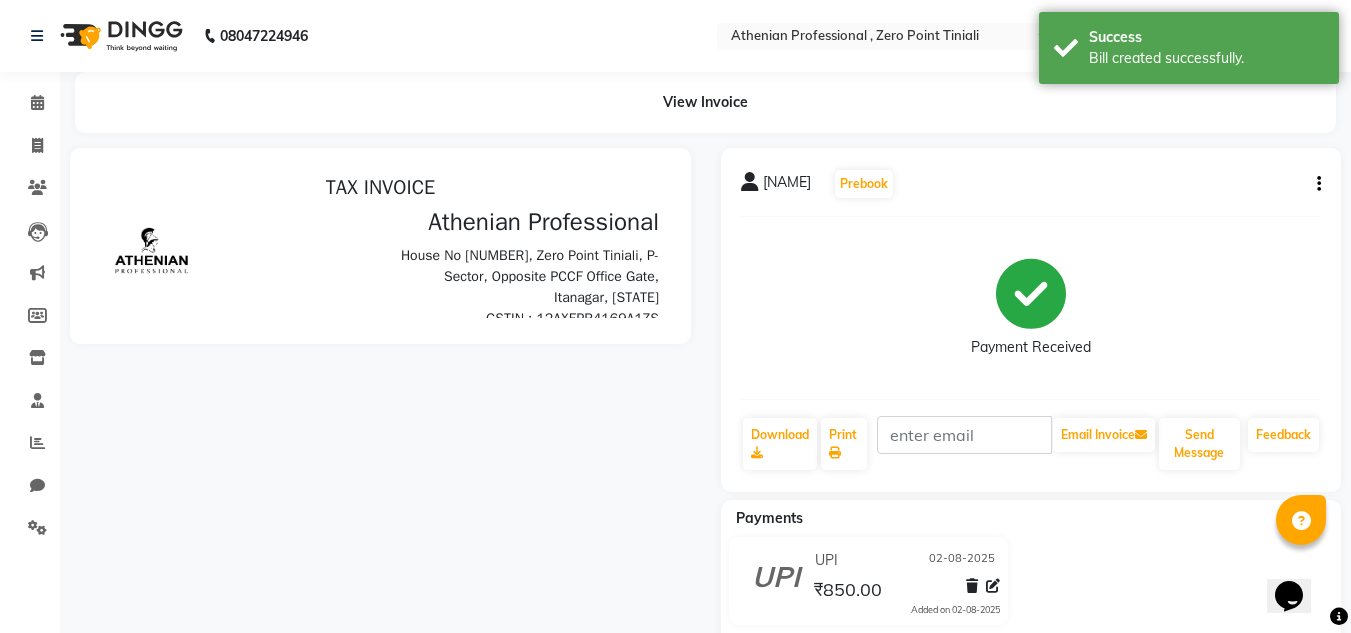 scroll, scrollTop: 0, scrollLeft: 0, axis: both 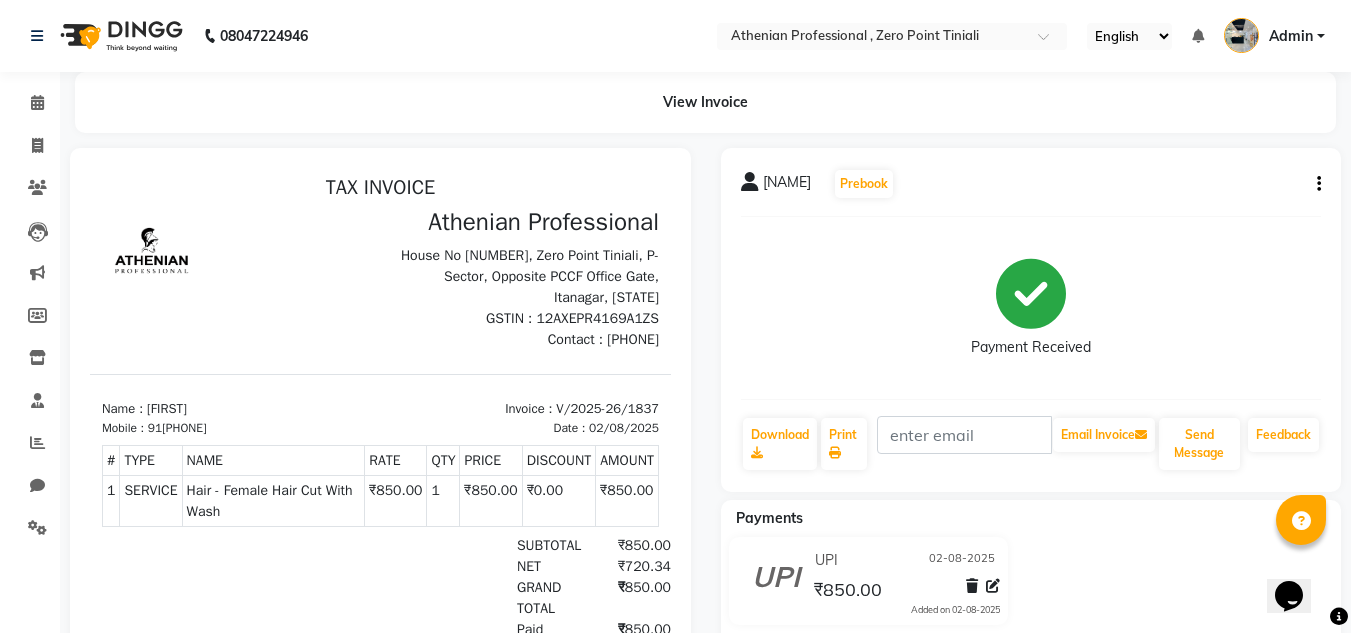 click on "UPI 02-08-2025 ₹850.00  Added on 02-08-2025" 